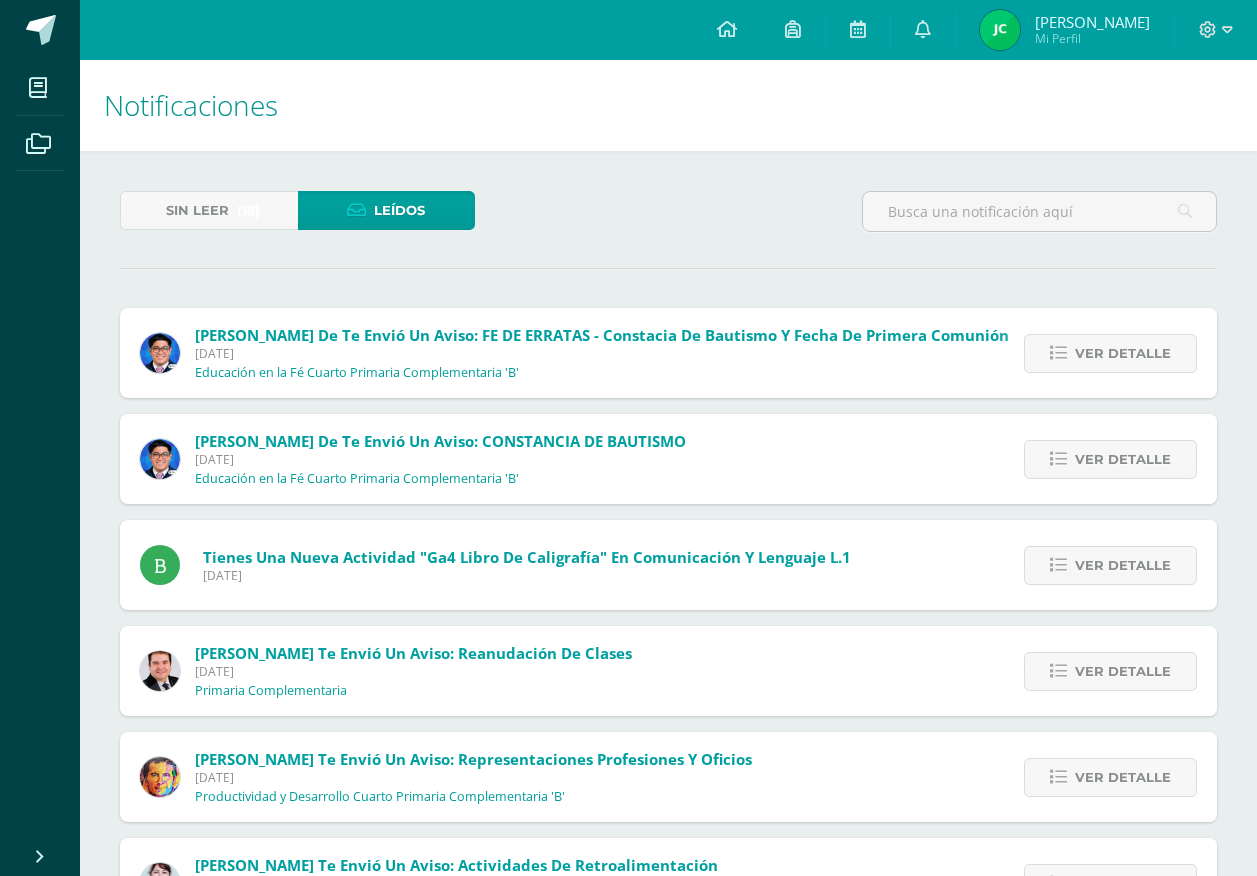 scroll, scrollTop: 583, scrollLeft: 0, axis: vertical 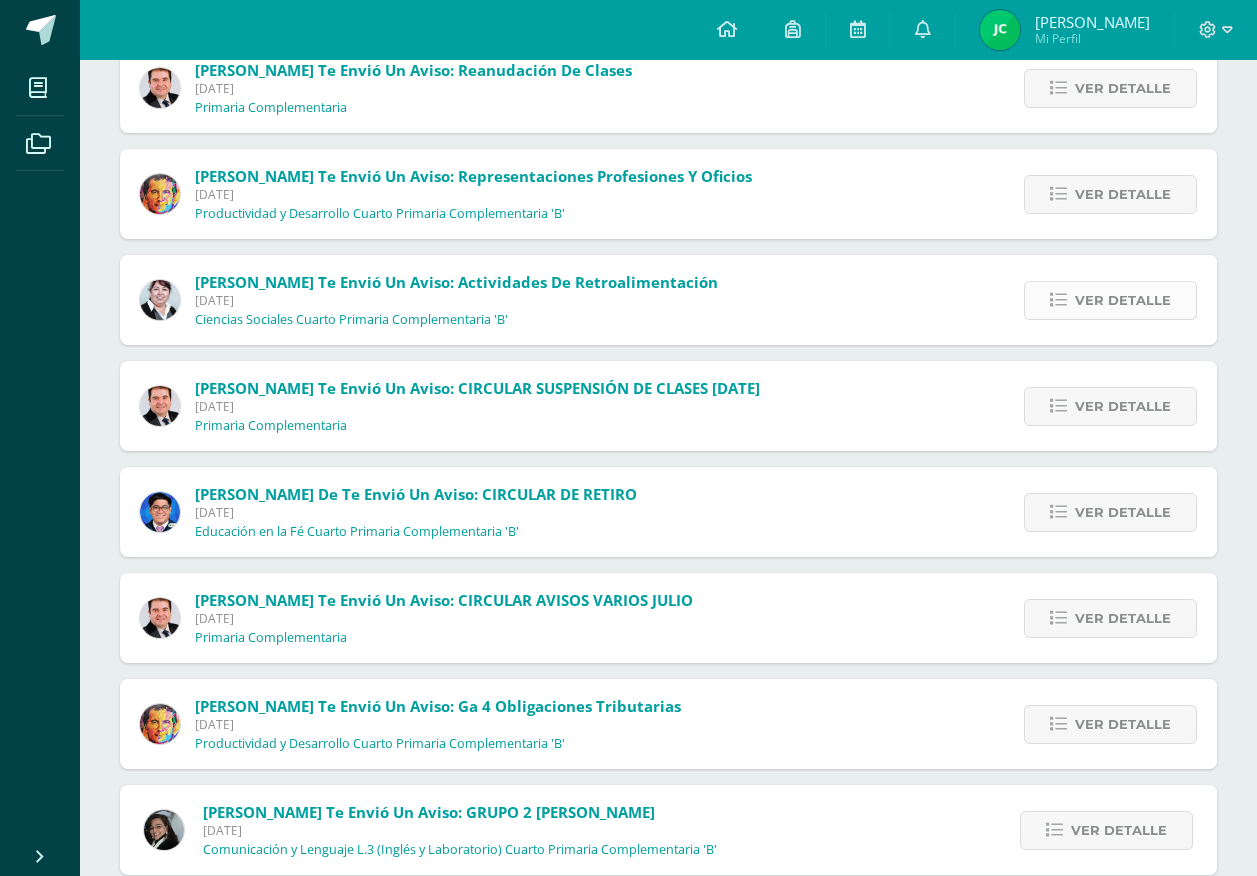click at bounding box center [1058, 300] 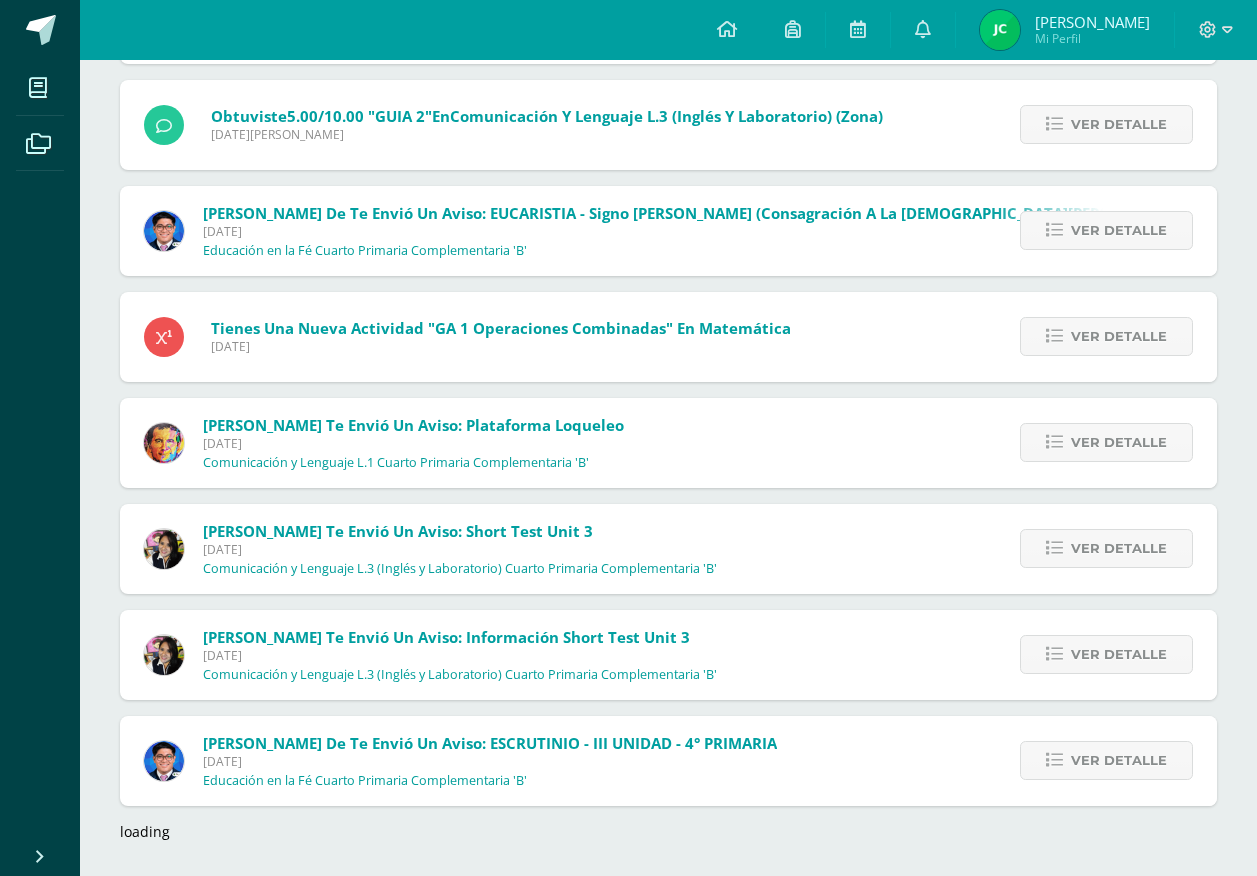 scroll, scrollTop: 1767, scrollLeft: 0, axis: vertical 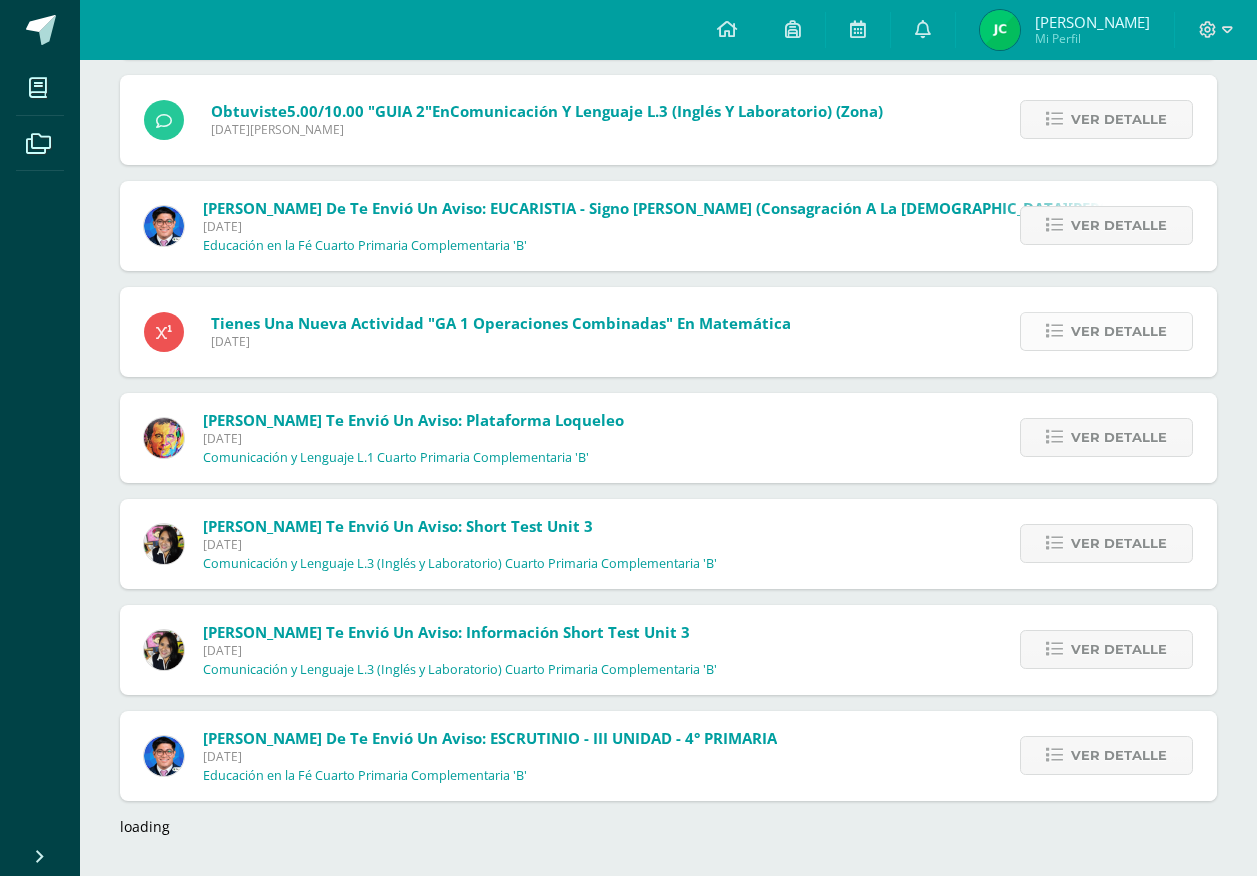 click on "Ver detalle" at bounding box center [1119, 331] 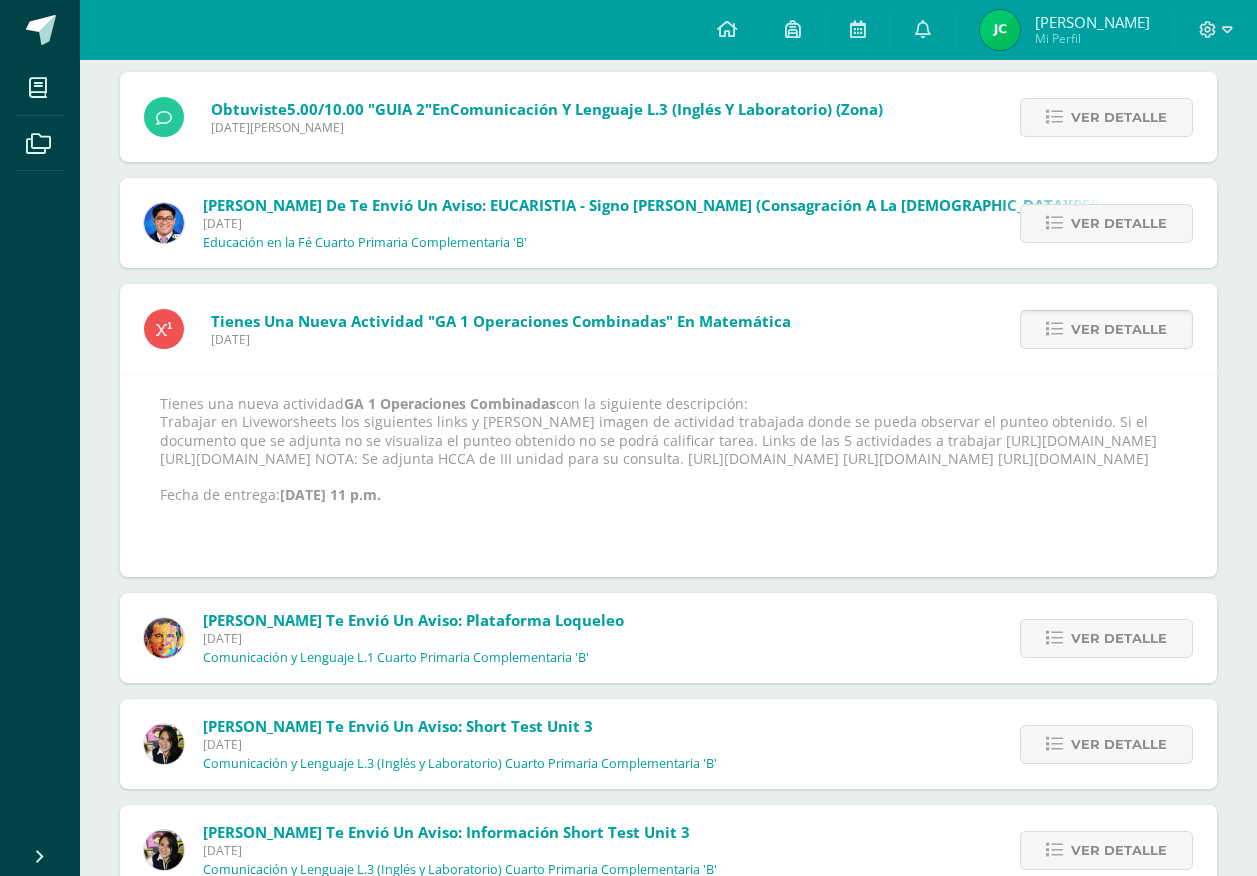 scroll, scrollTop: 1612, scrollLeft: 0, axis: vertical 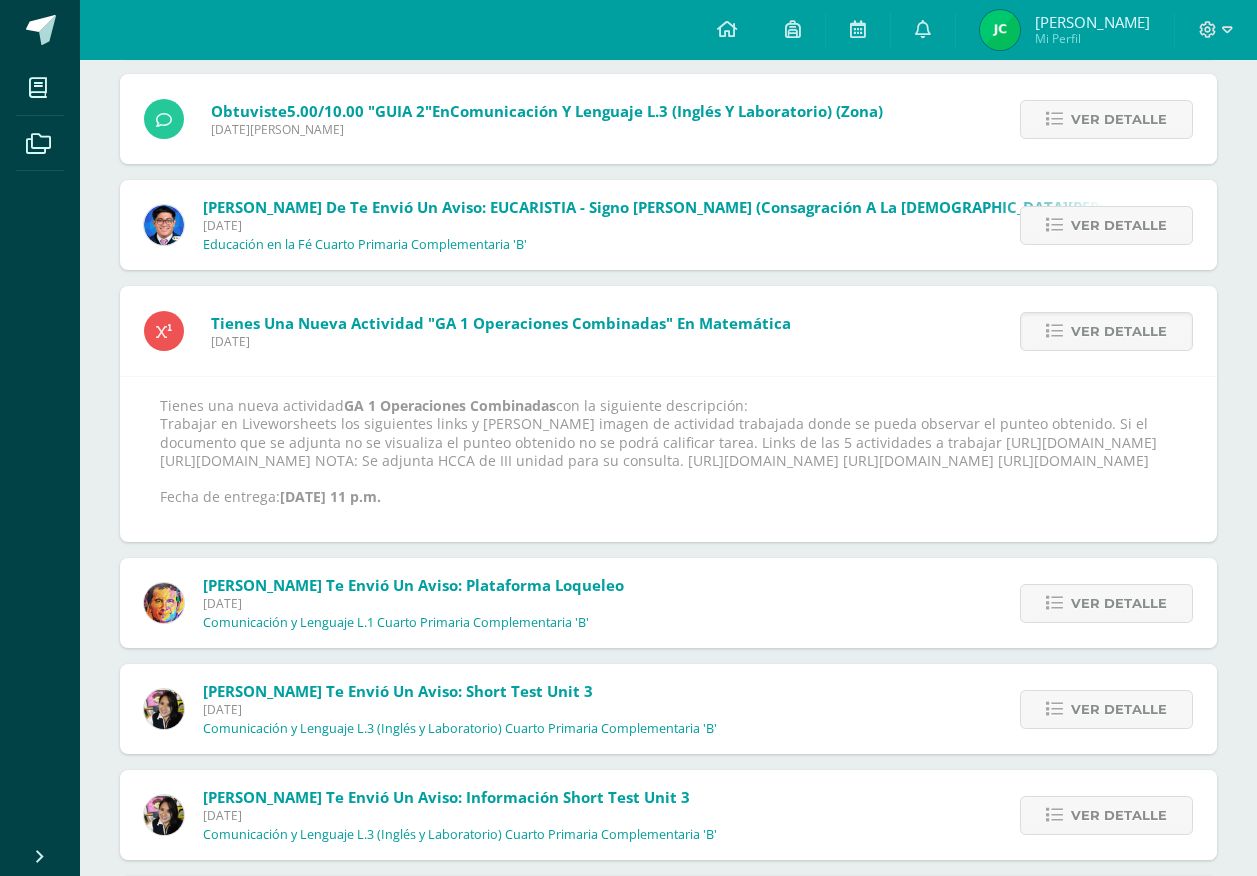 drag, startPoint x: 611, startPoint y: 497, endPoint x: 1085, endPoint y: 495, distance: 474.0042 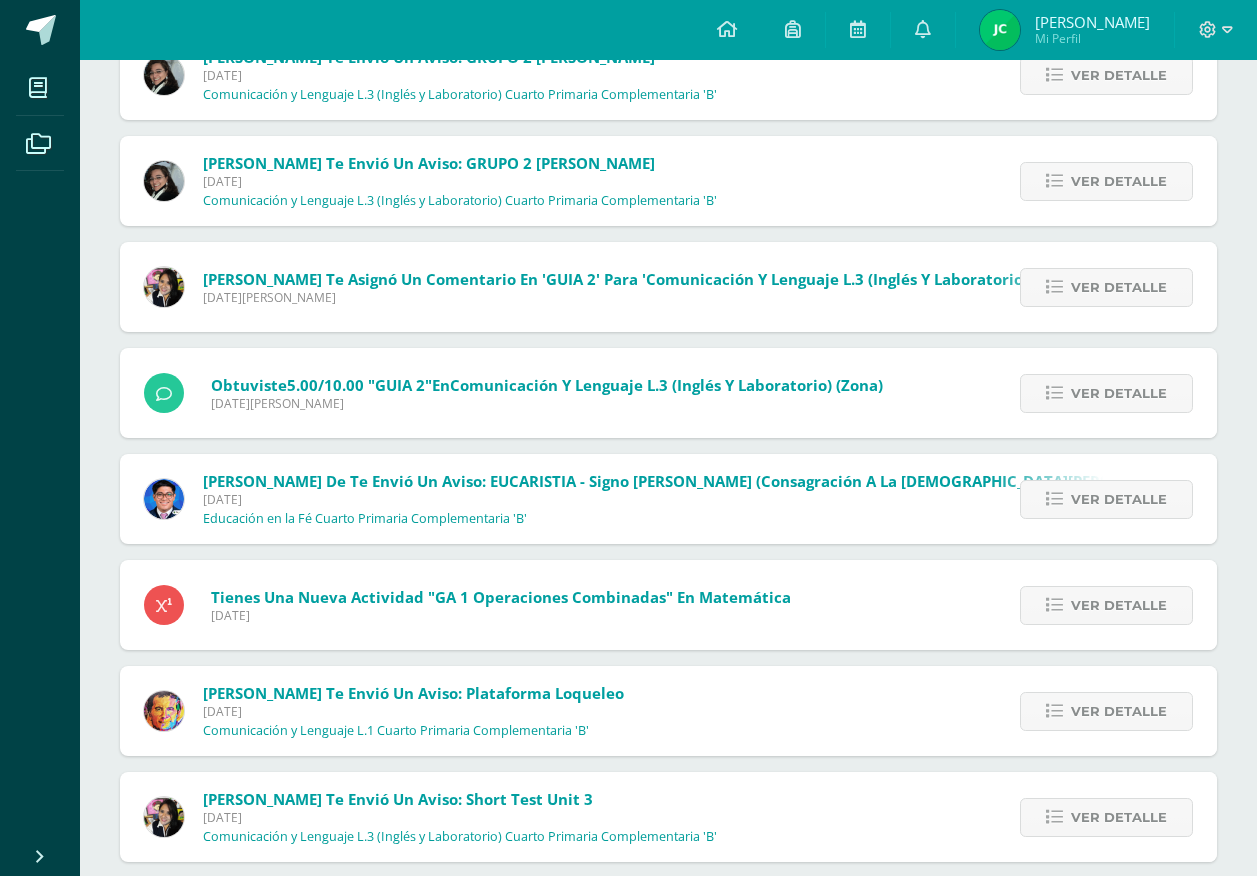 scroll, scrollTop: 1383, scrollLeft: 0, axis: vertical 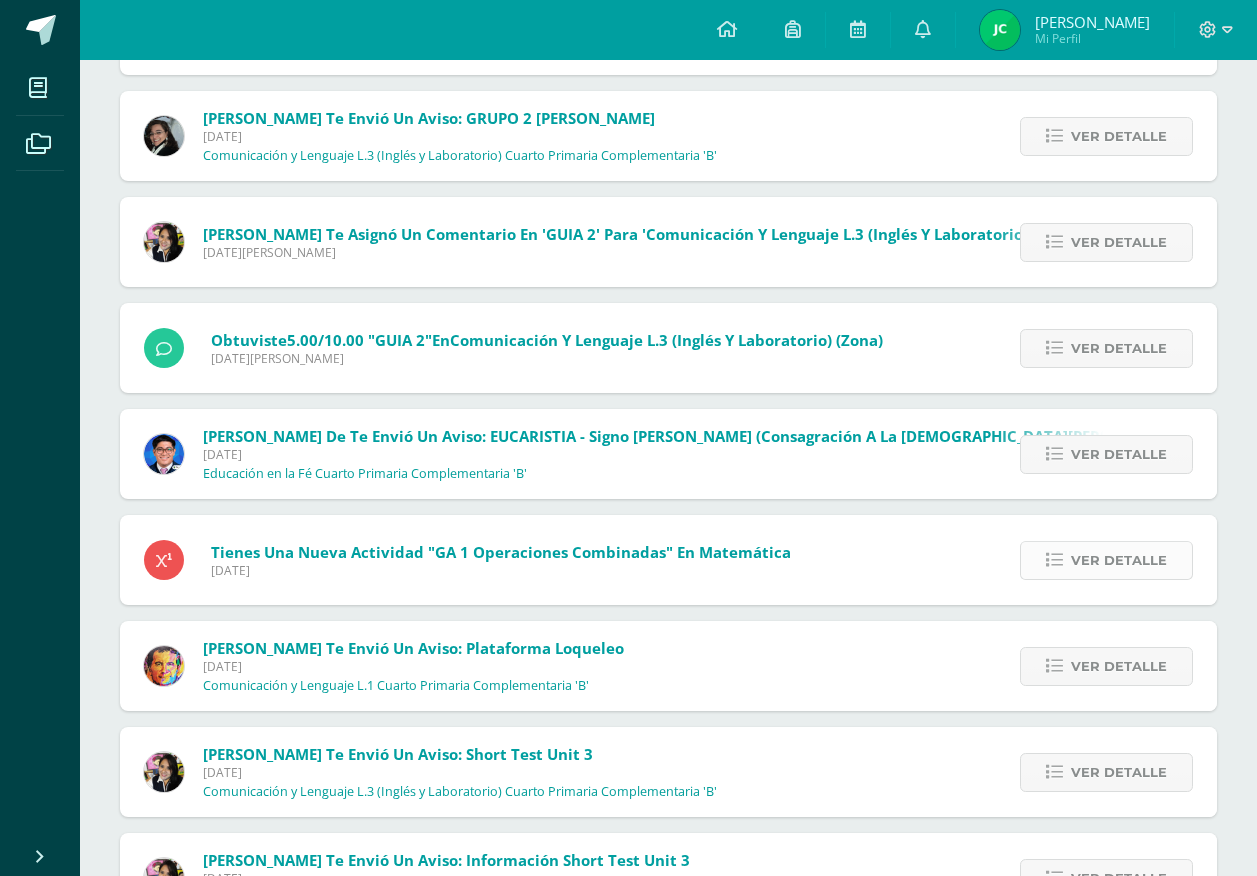 click on "Ver detalle" at bounding box center (1119, 560) 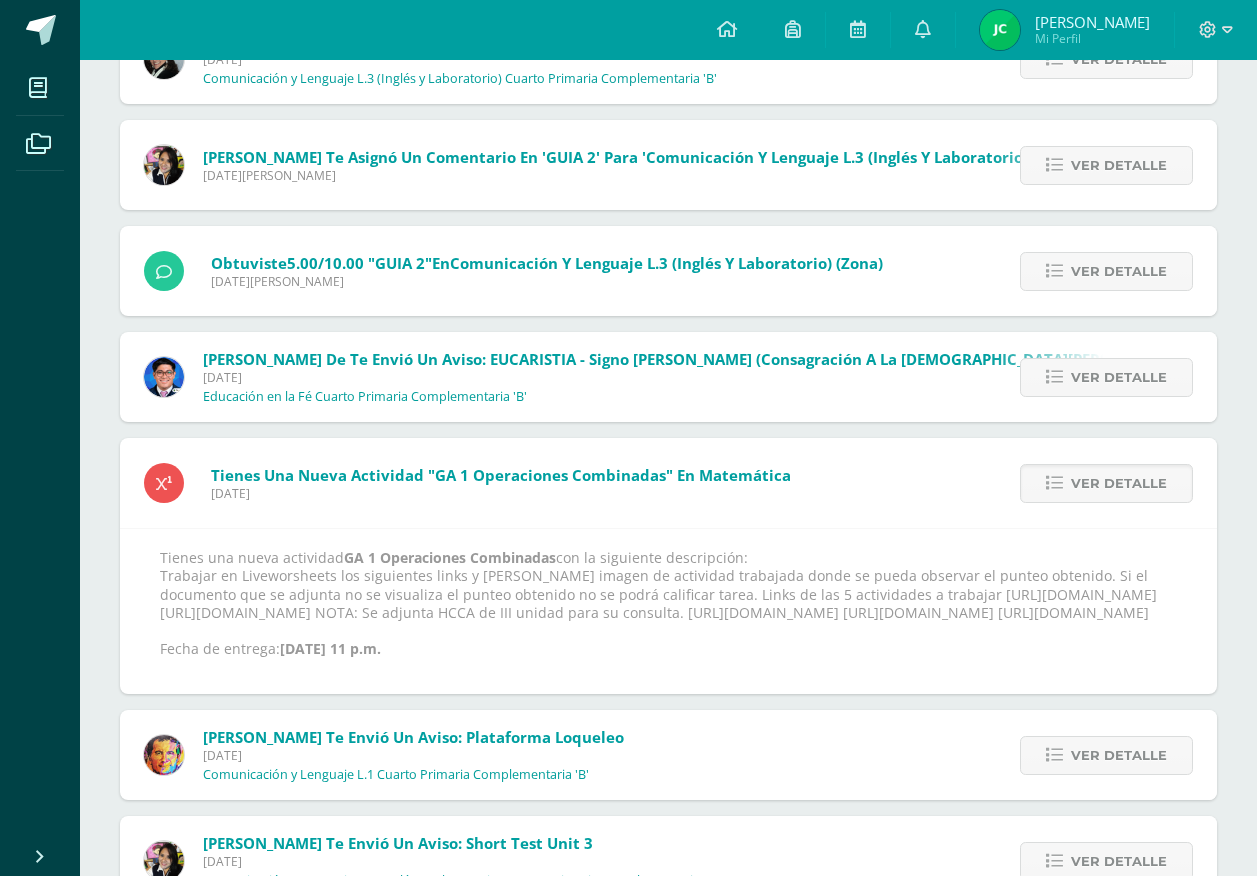 scroll, scrollTop: 1583, scrollLeft: 0, axis: vertical 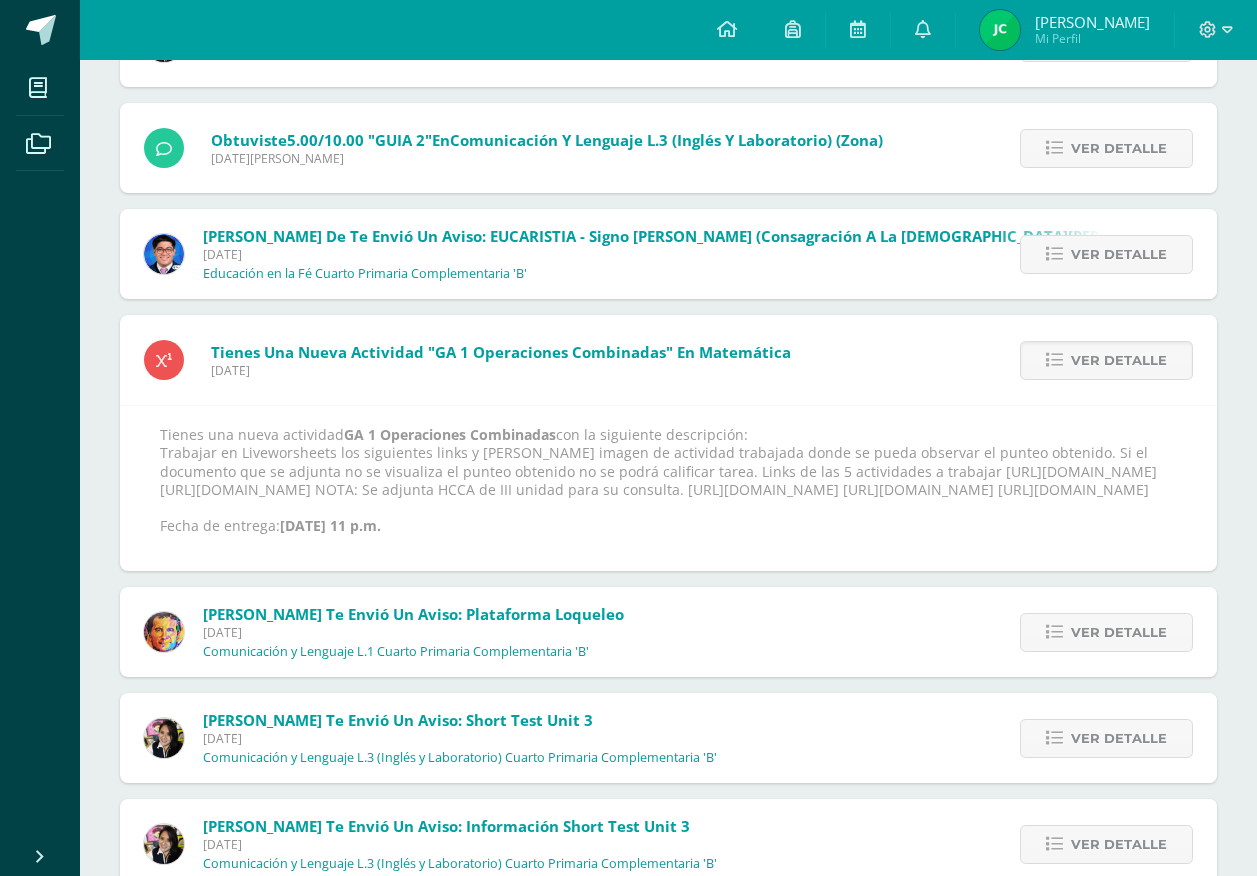 drag, startPoint x: 166, startPoint y: 525, endPoint x: 608, endPoint y: 526, distance: 442.00113 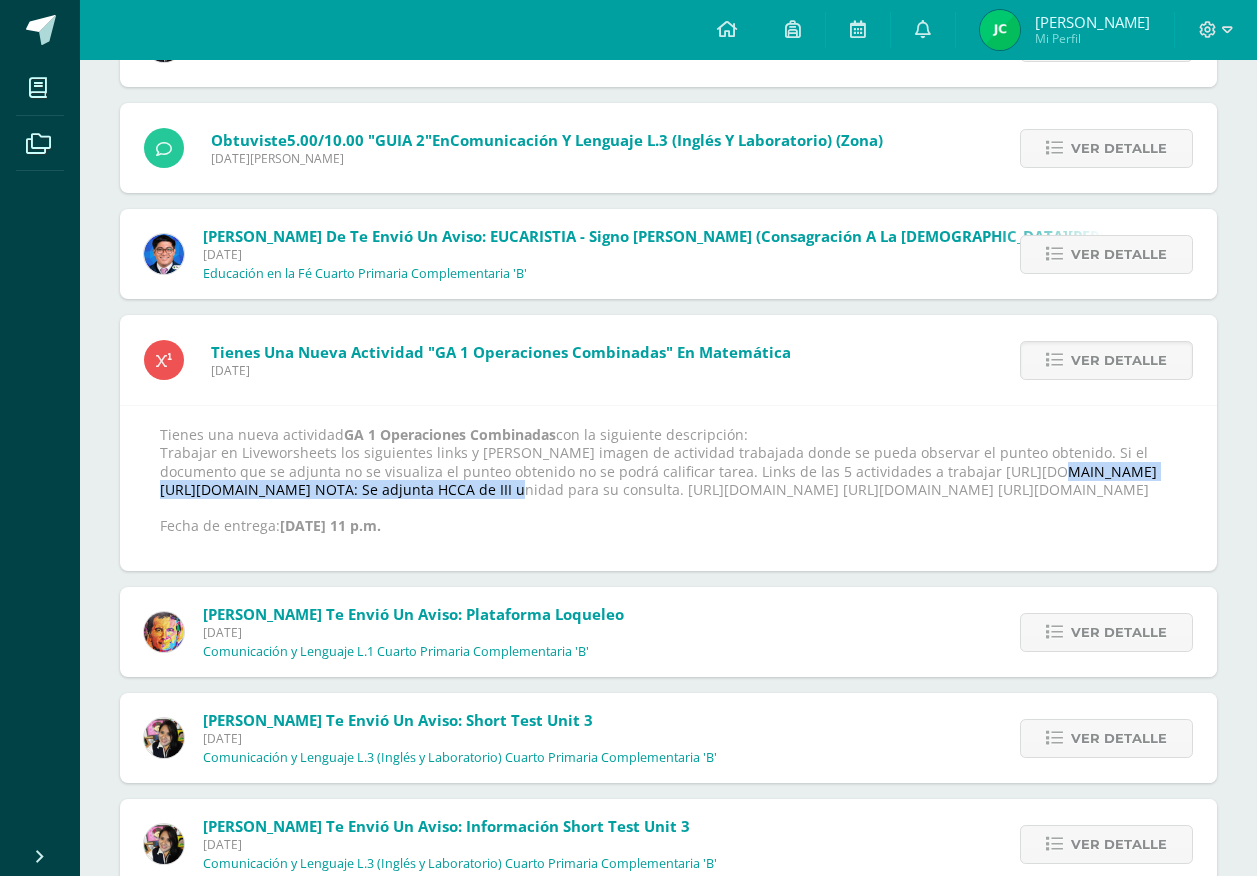 drag, startPoint x: 161, startPoint y: 492, endPoint x: 609, endPoint y: 490, distance: 448.00446 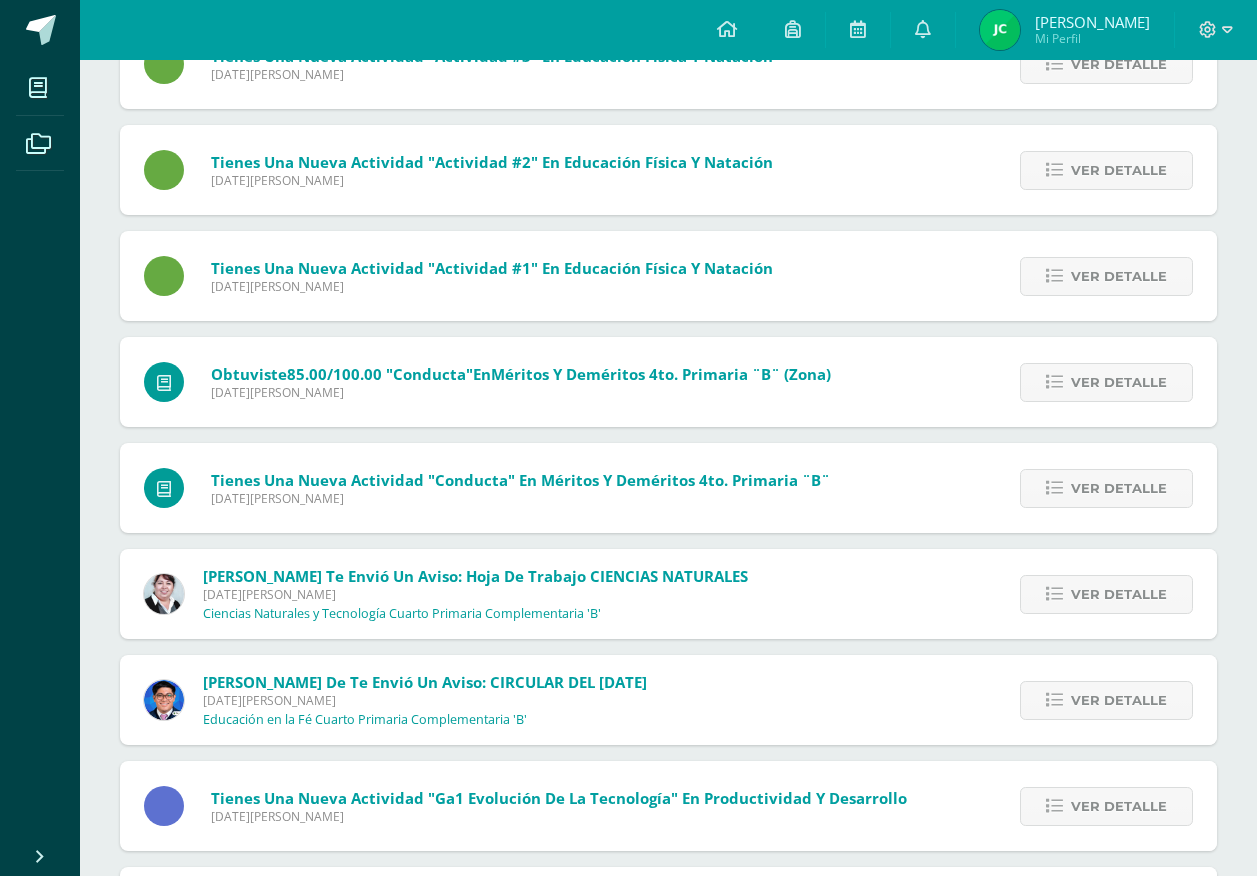 scroll, scrollTop: 6054, scrollLeft: 0, axis: vertical 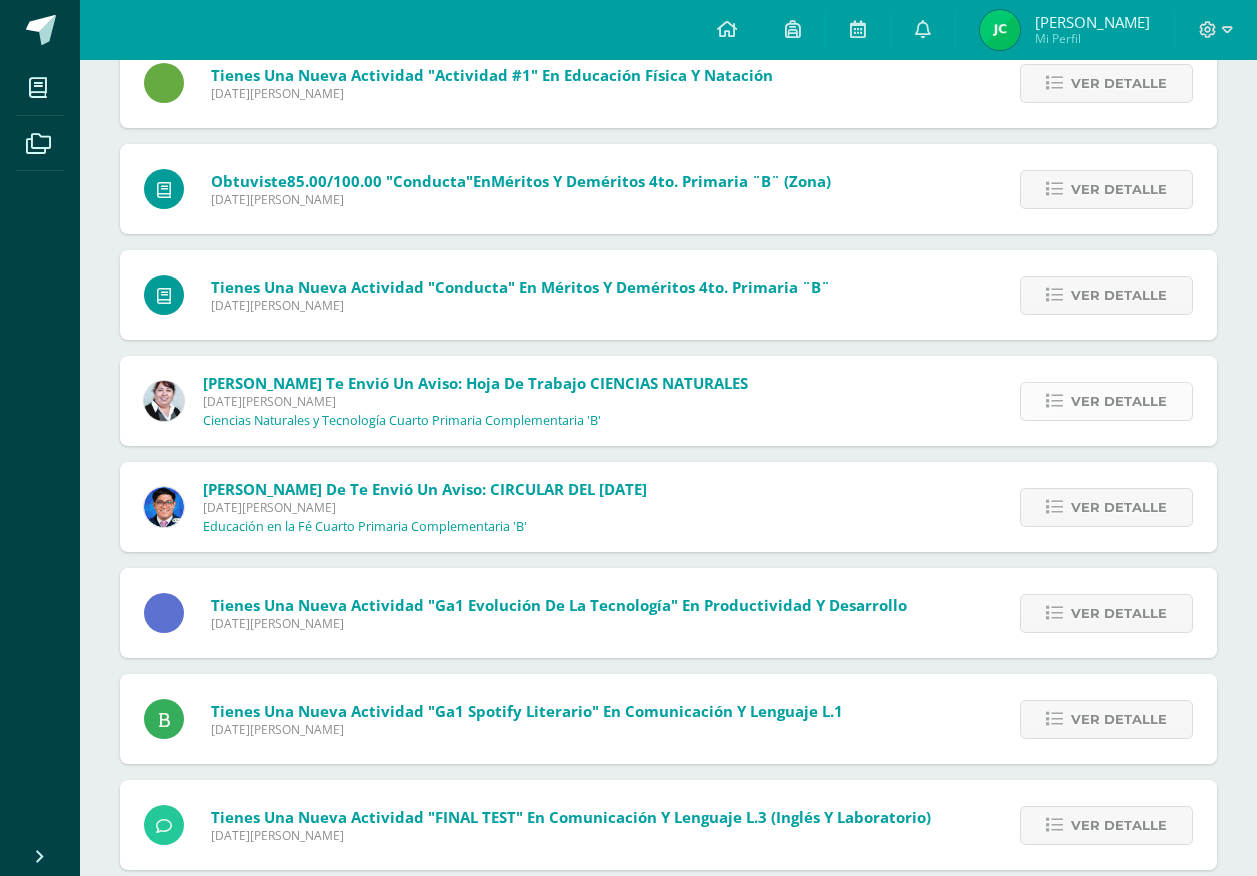 click on "Ver detalle" at bounding box center [1119, 401] 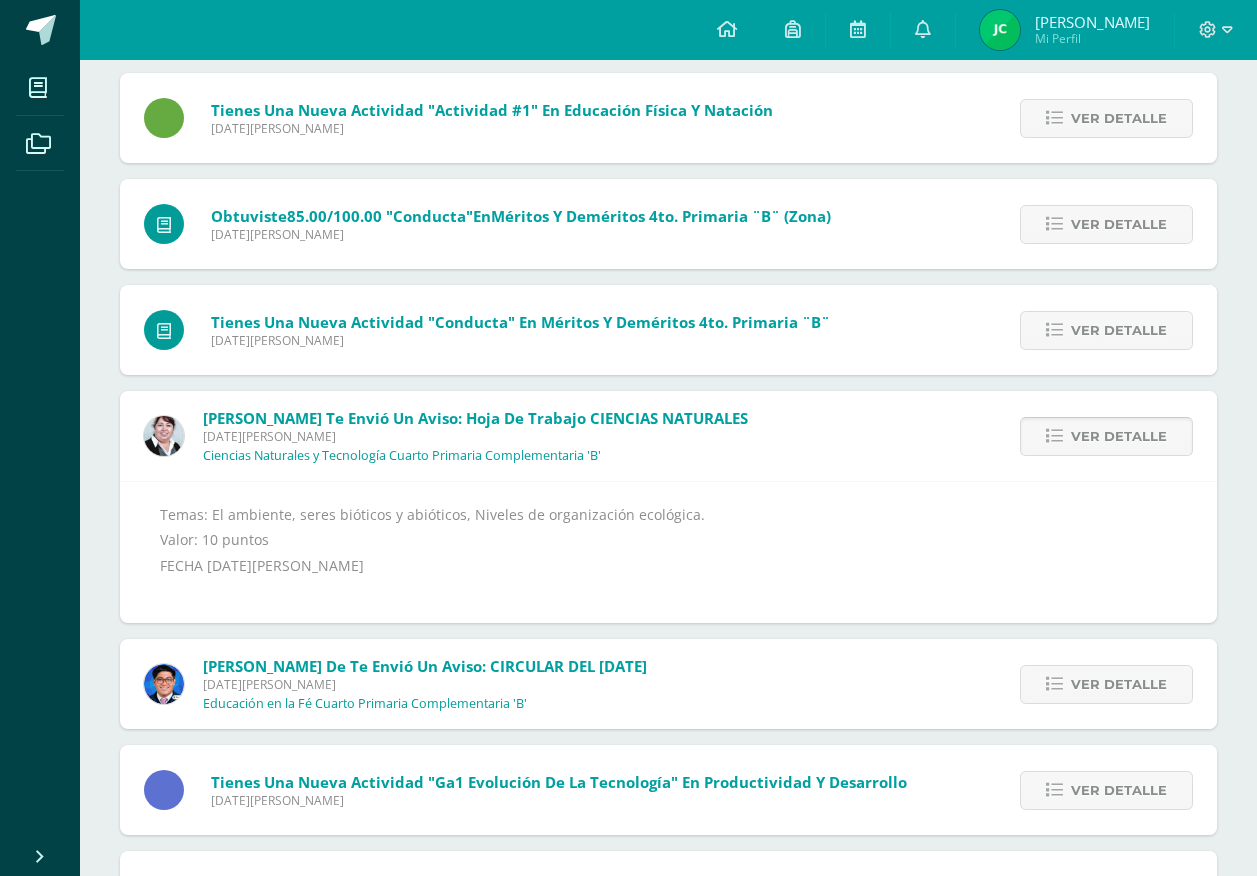 scroll, scrollTop: 5852, scrollLeft: 0, axis: vertical 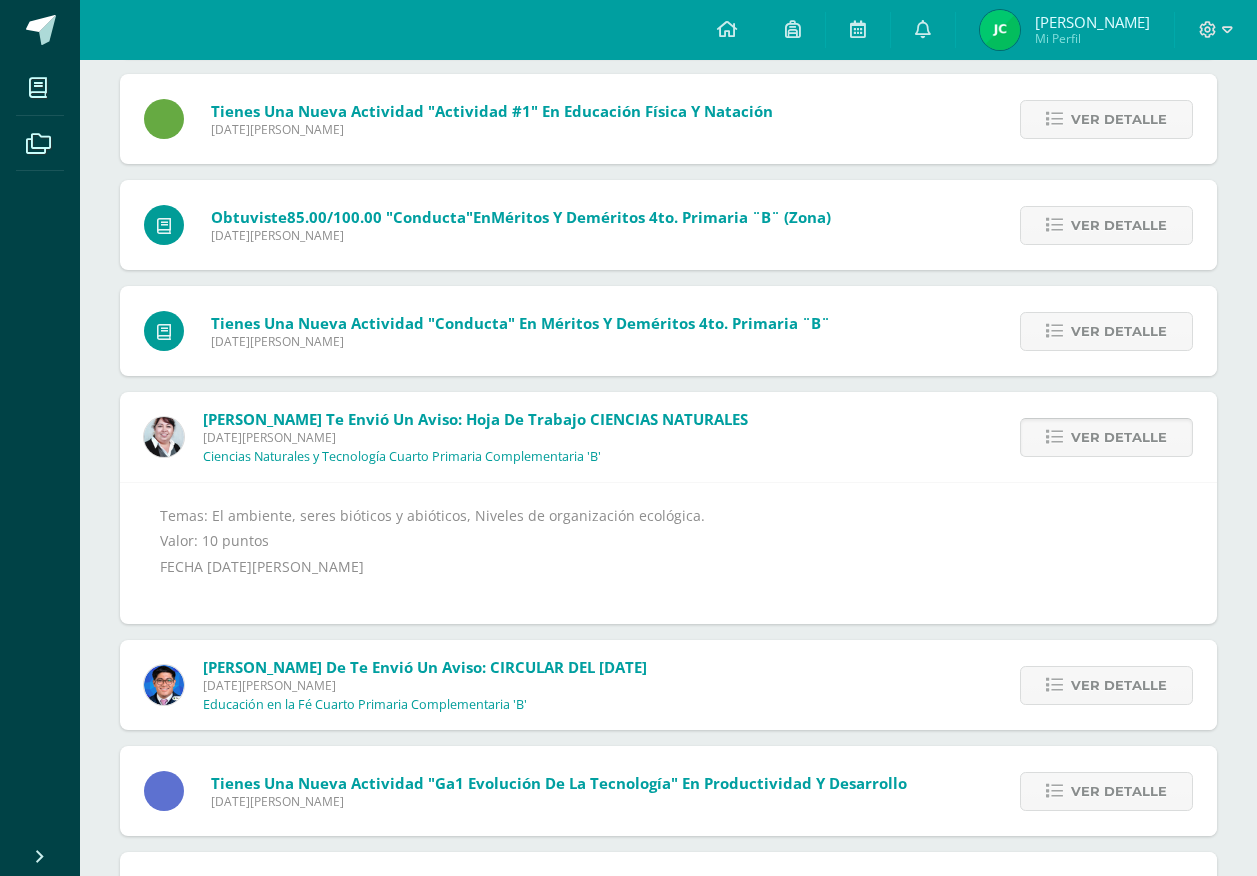 click on "Ver detalle" at bounding box center (1119, 437) 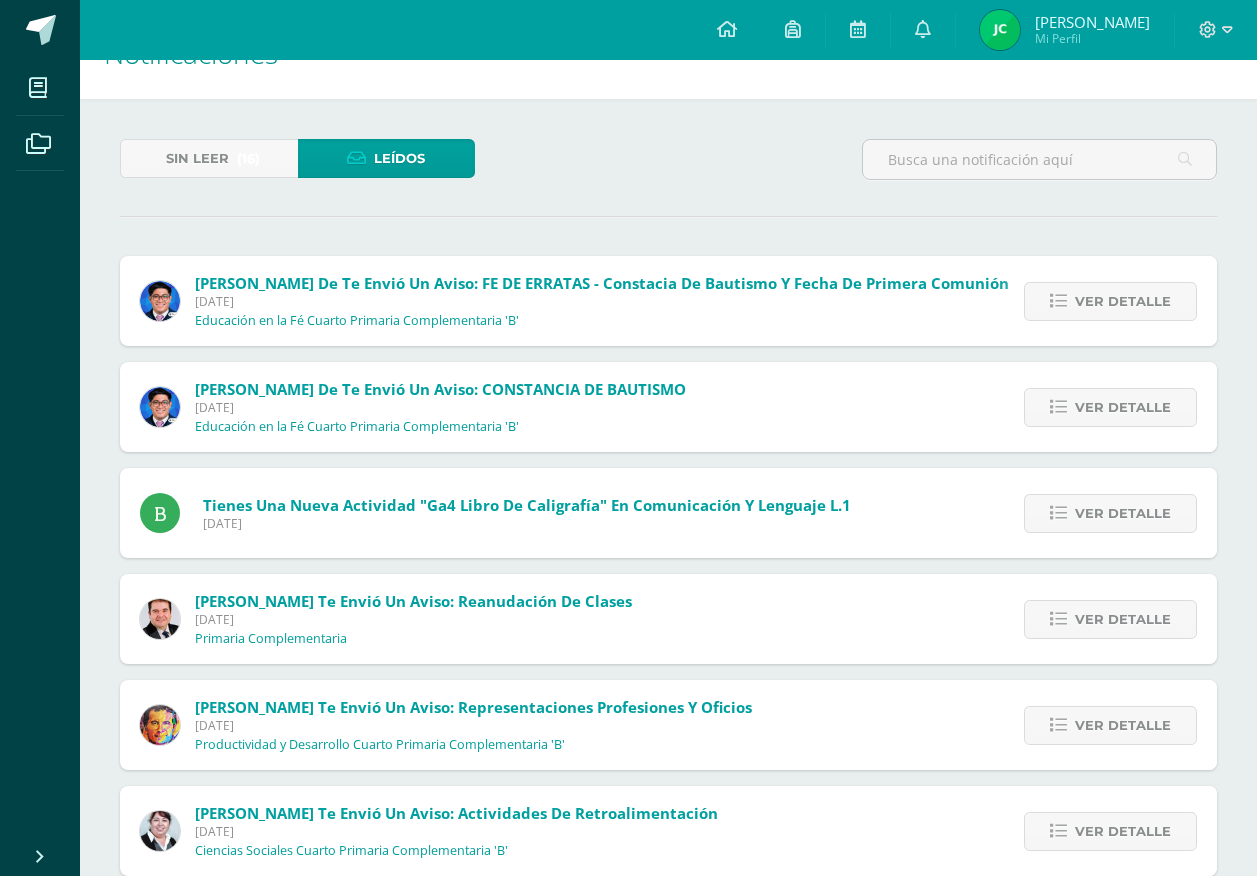 scroll, scrollTop: 0, scrollLeft: 0, axis: both 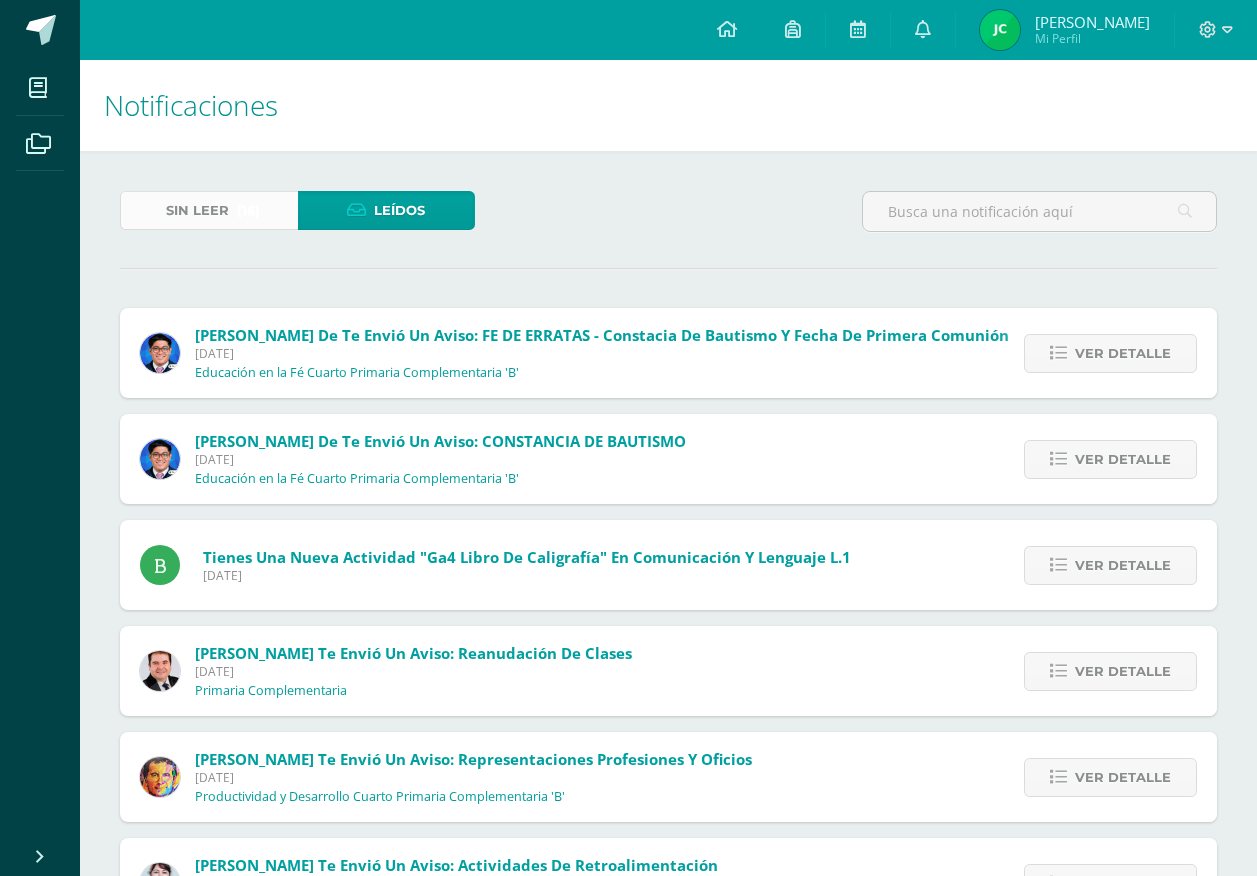 click on "Sin leer" at bounding box center [197, 210] 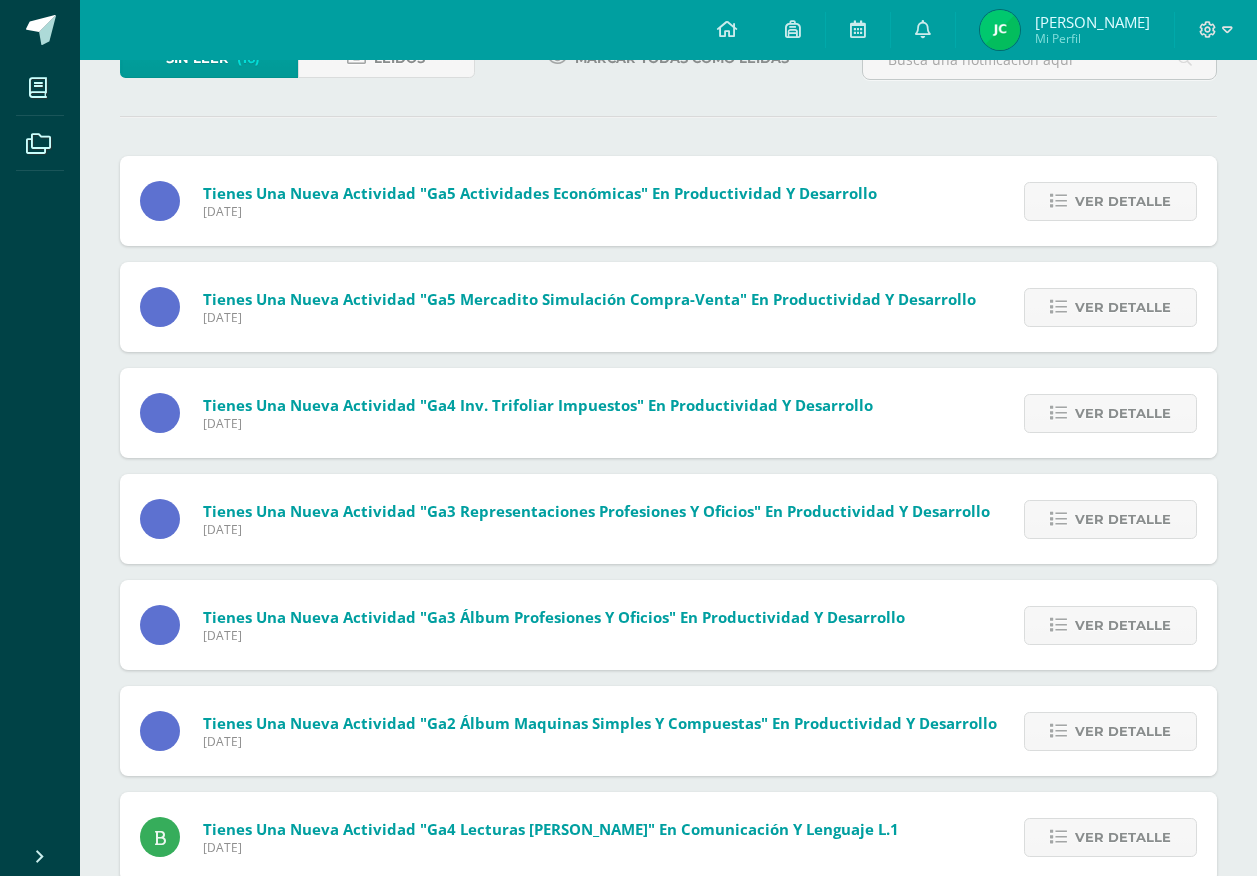 scroll, scrollTop: 0, scrollLeft: 0, axis: both 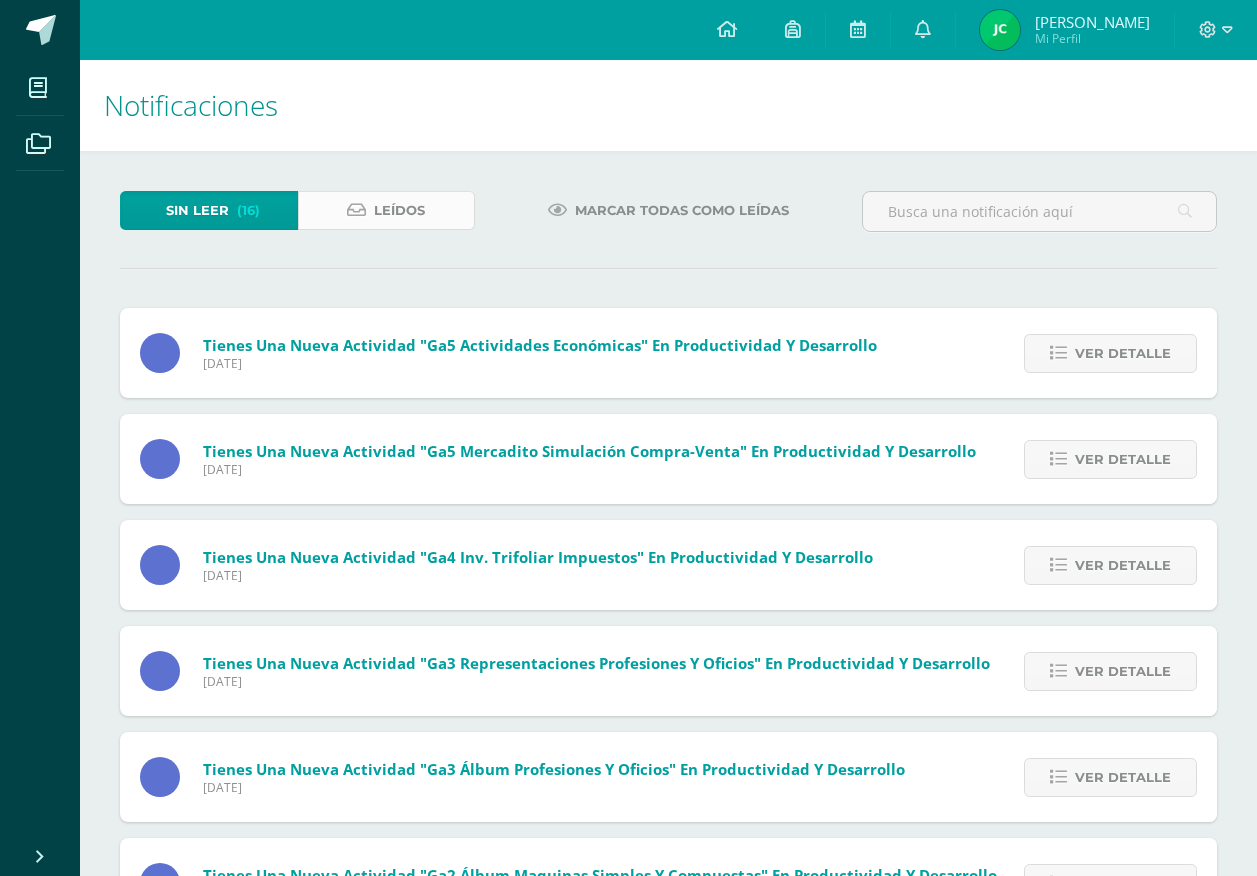 click on "Leídos" at bounding box center [399, 210] 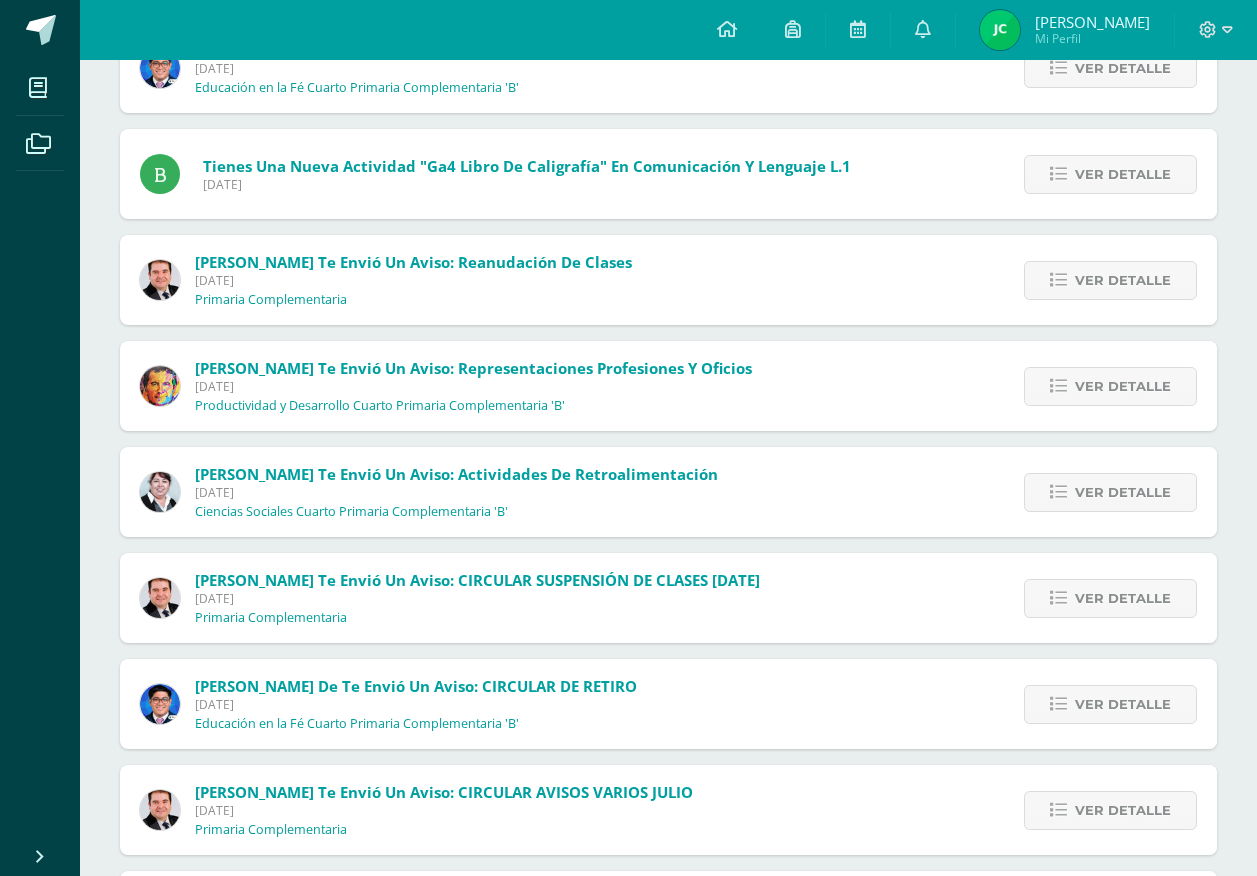 scroll, scrollTop: 400, scrollLeft: 0, axis: vertical 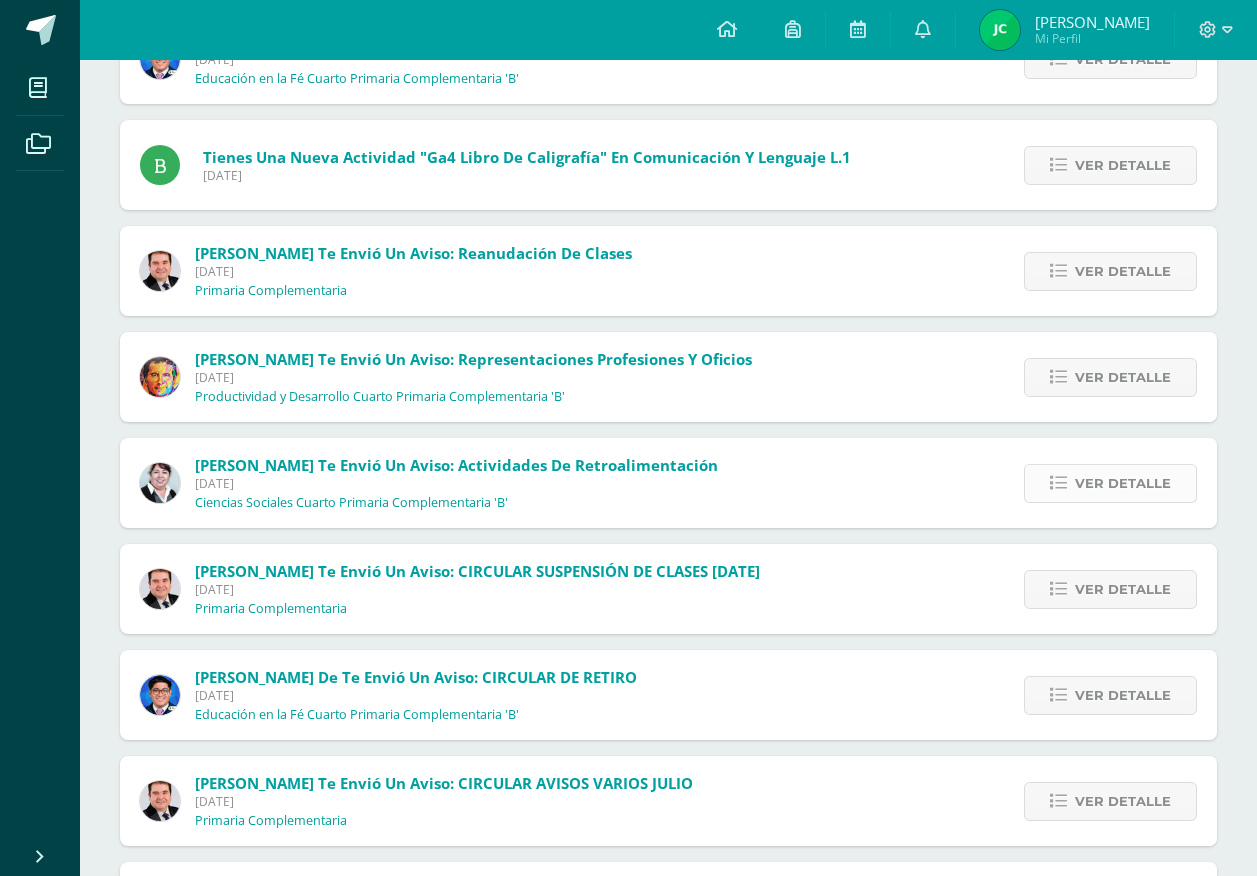 click on "Ver detalle" at bounding box center (1123, 483) 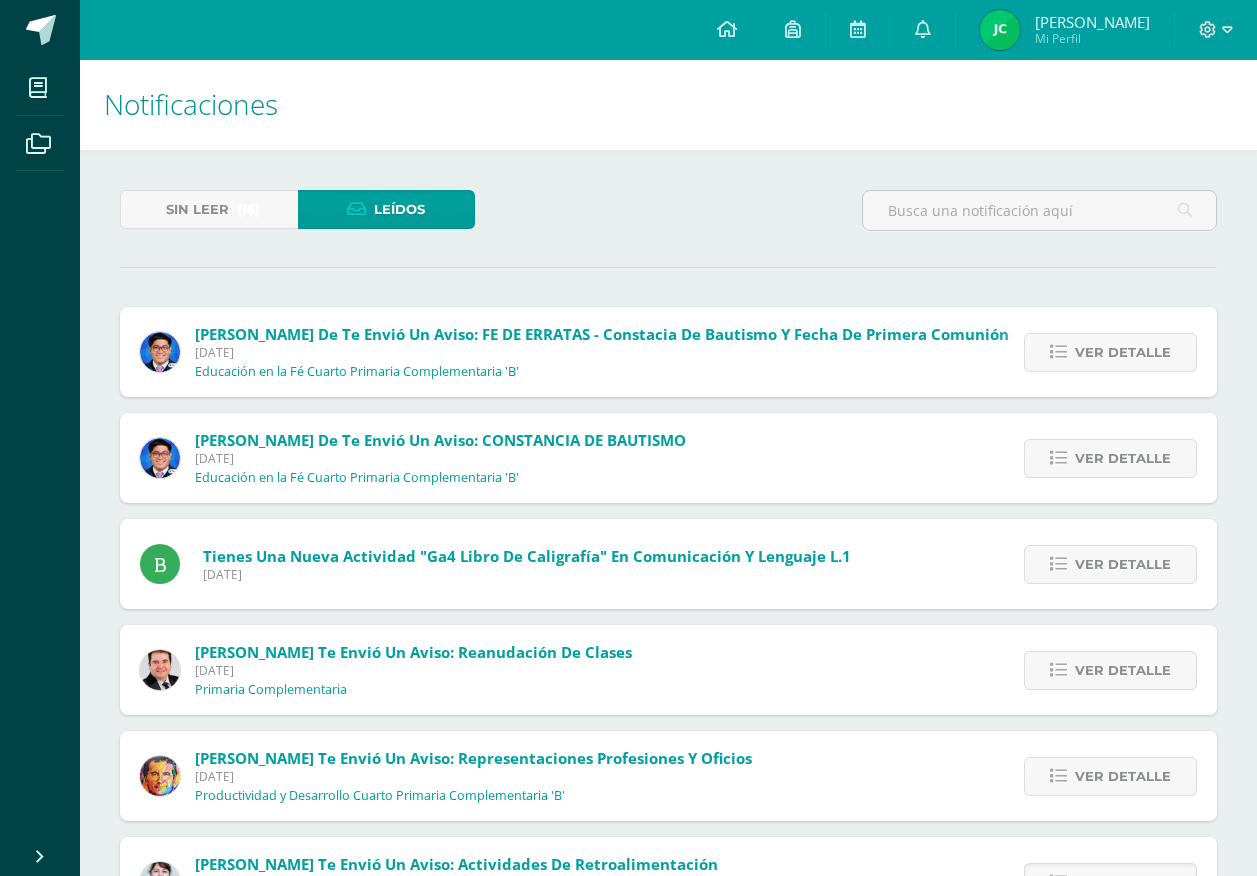 scroll, scrollTop: 0, scrollLeft: 0, axis: both 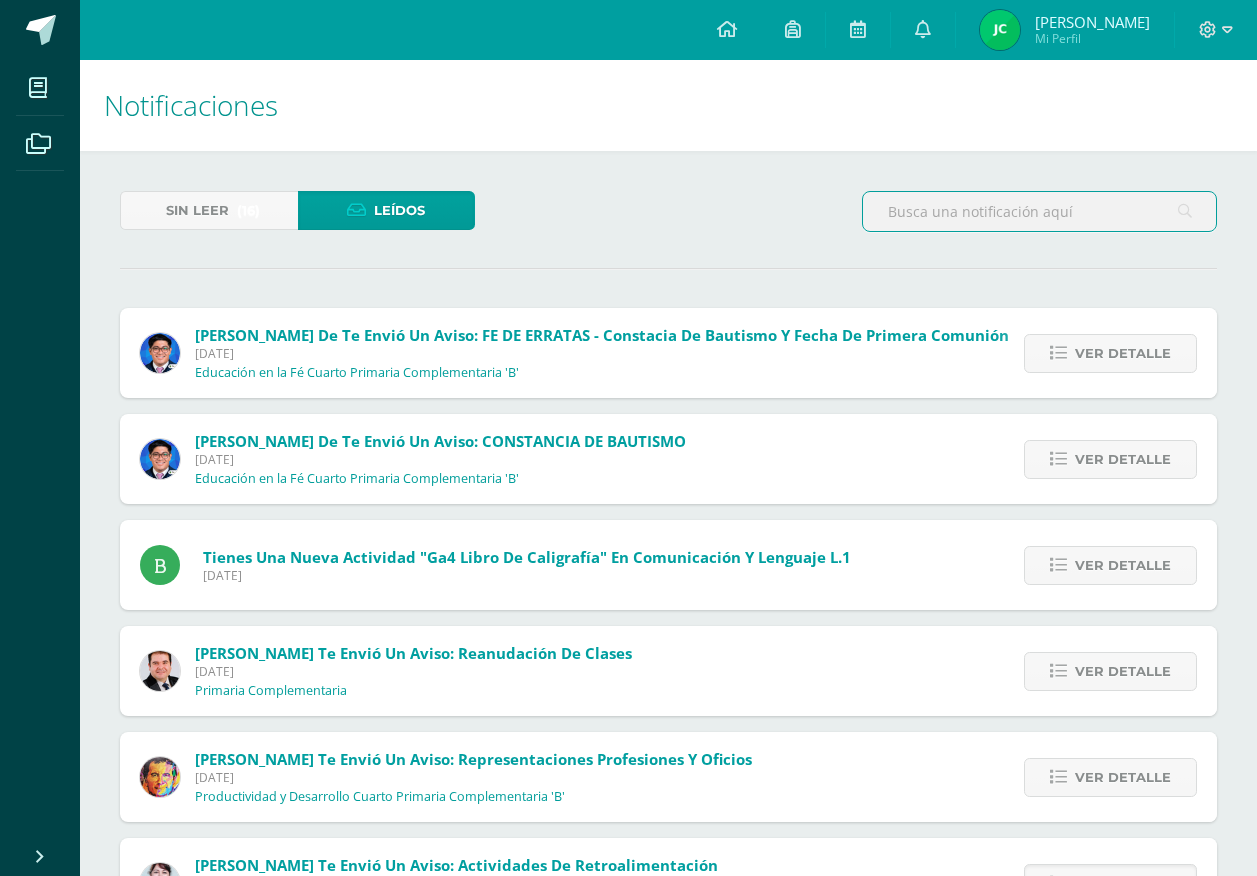 click at bounding box center [1039, 211] 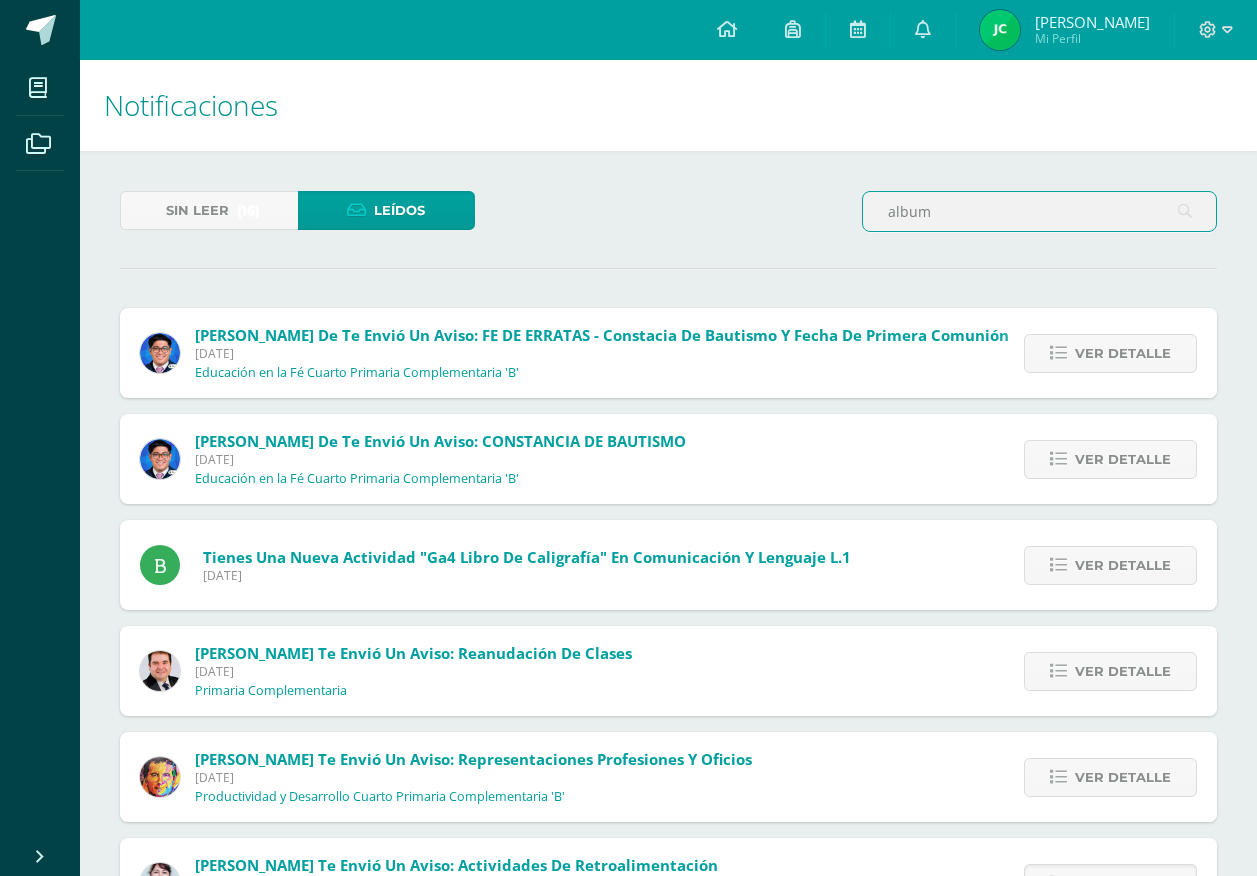 type on "album" 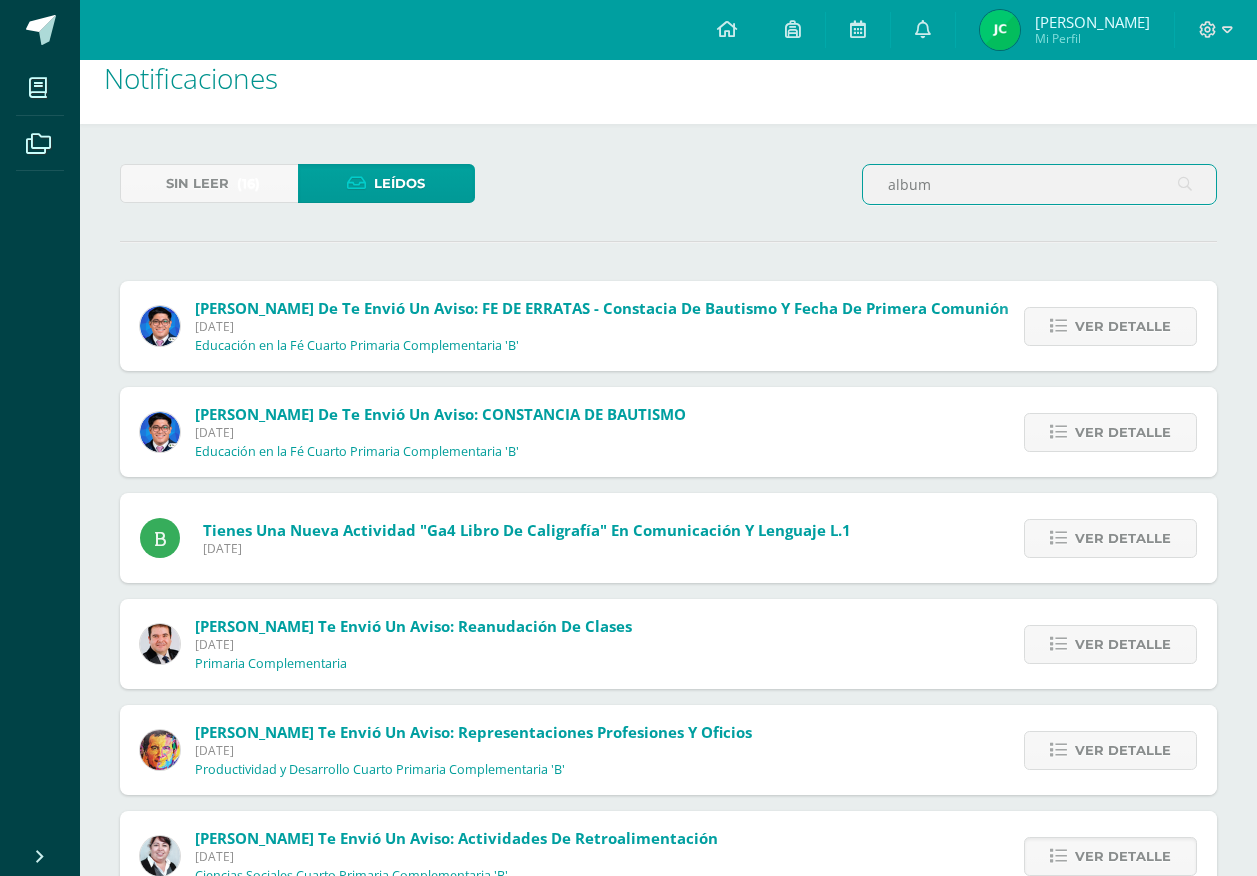 scroll, scrollTop: 0, scrollLeft: 0, axis: both 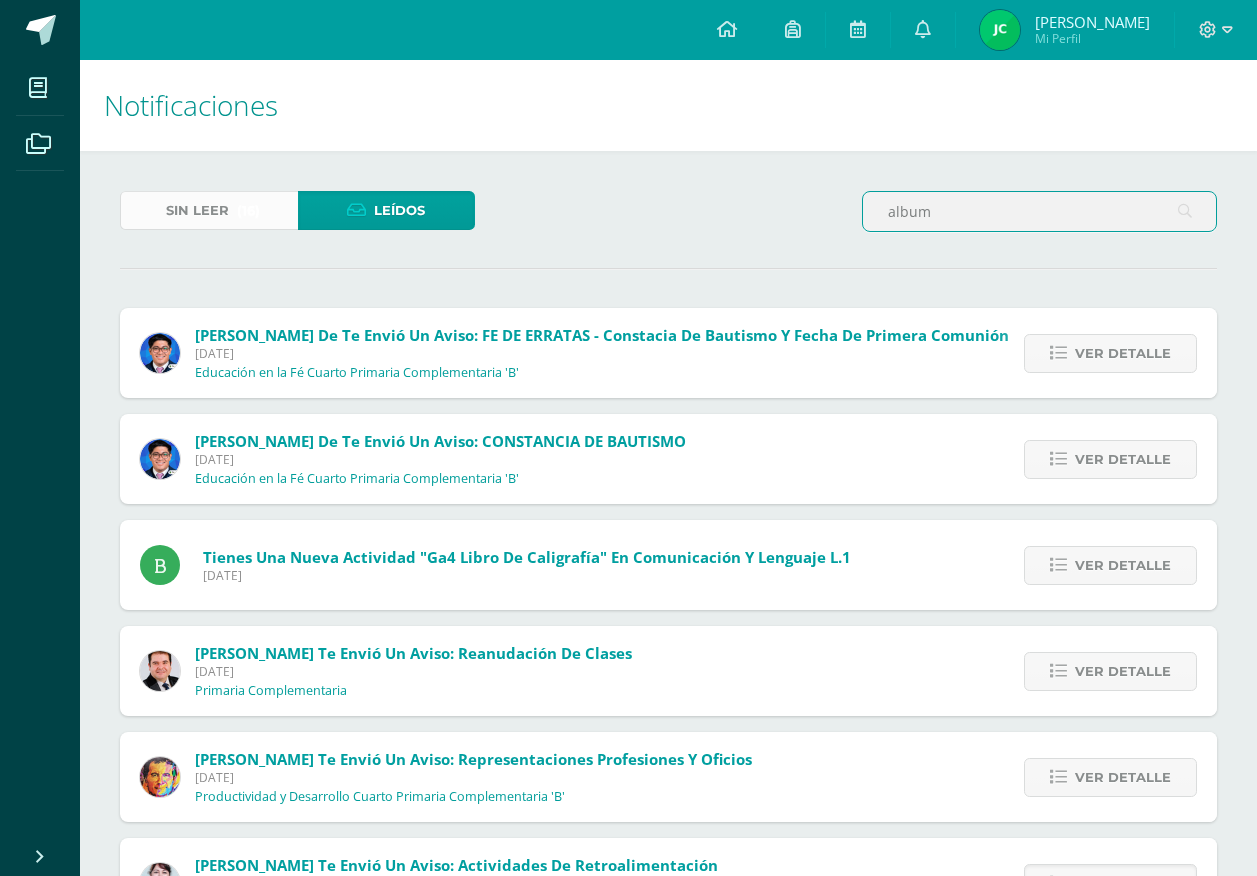 click on "Sin leer" at bounding box center (197, 210) 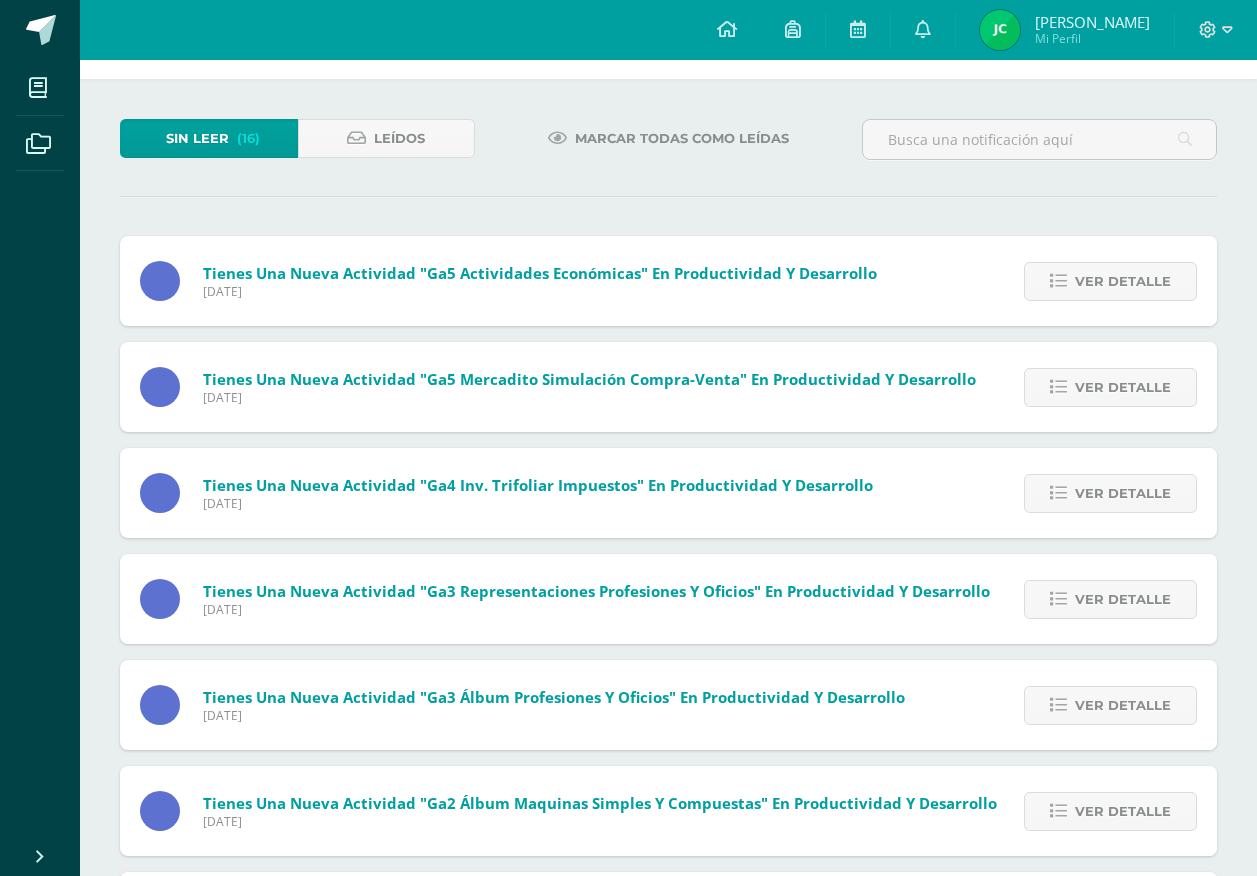scroll, scrollTop: 0, scrollLeft: 0, axis: both 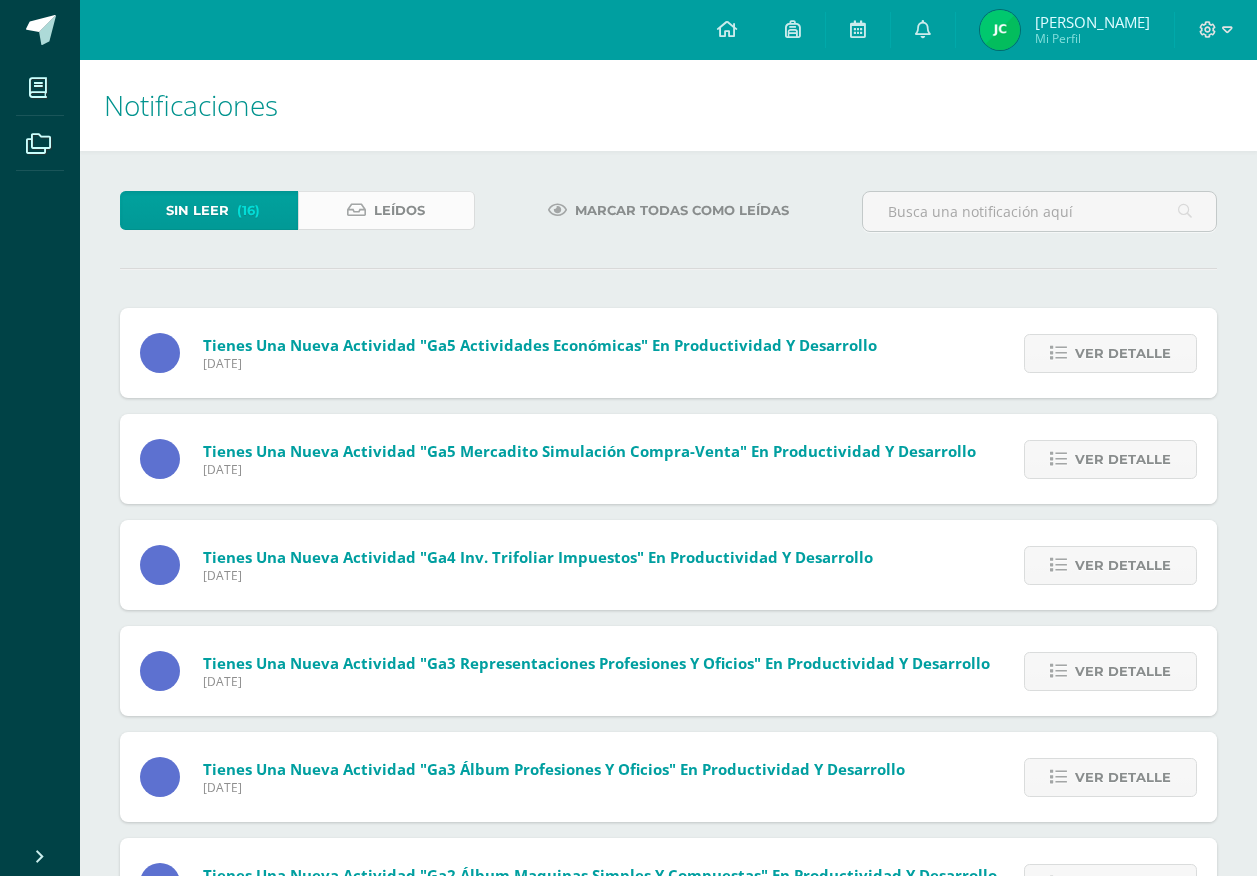 click on "Leídos" at bounding box center (399, 210) 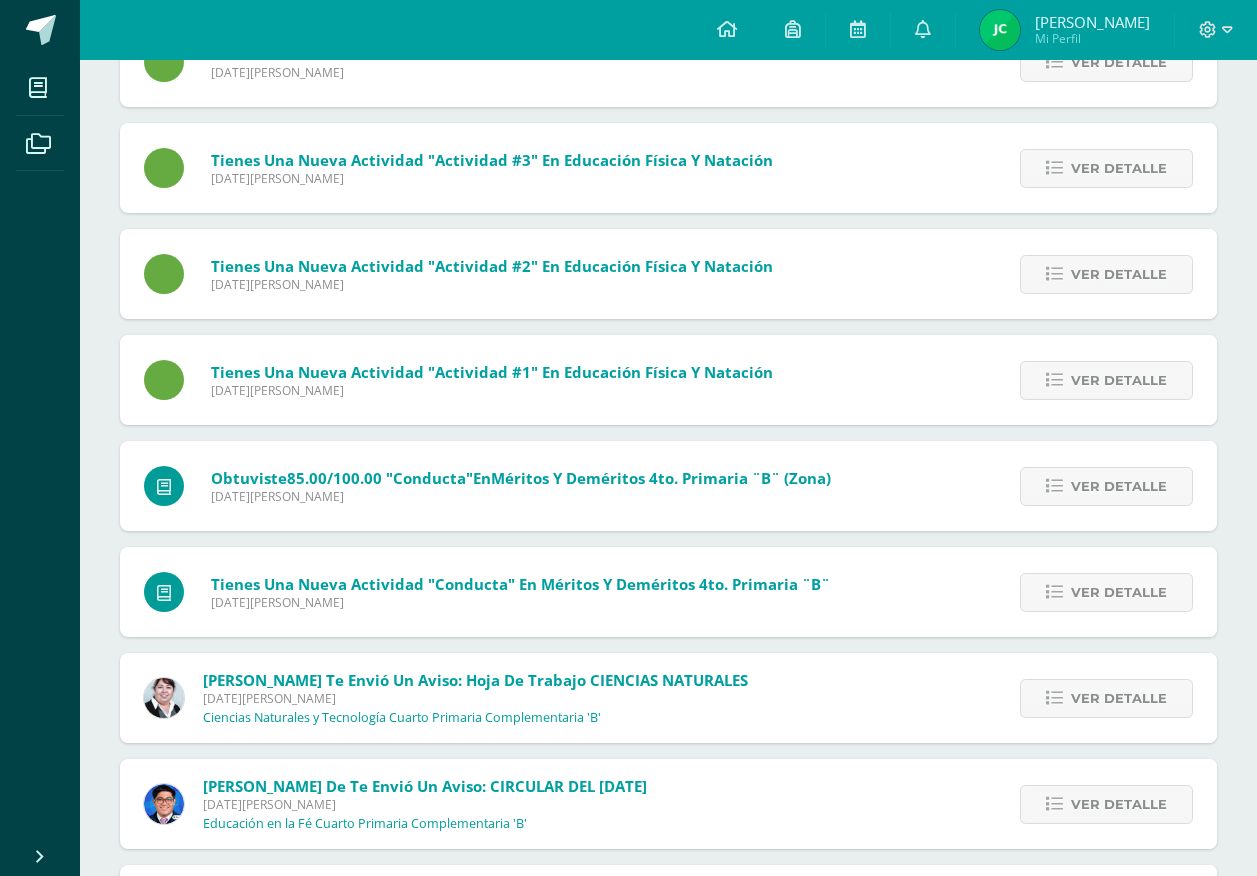 scroll, scrollTop: 5851, scrollLeft: 0, axis: vertical 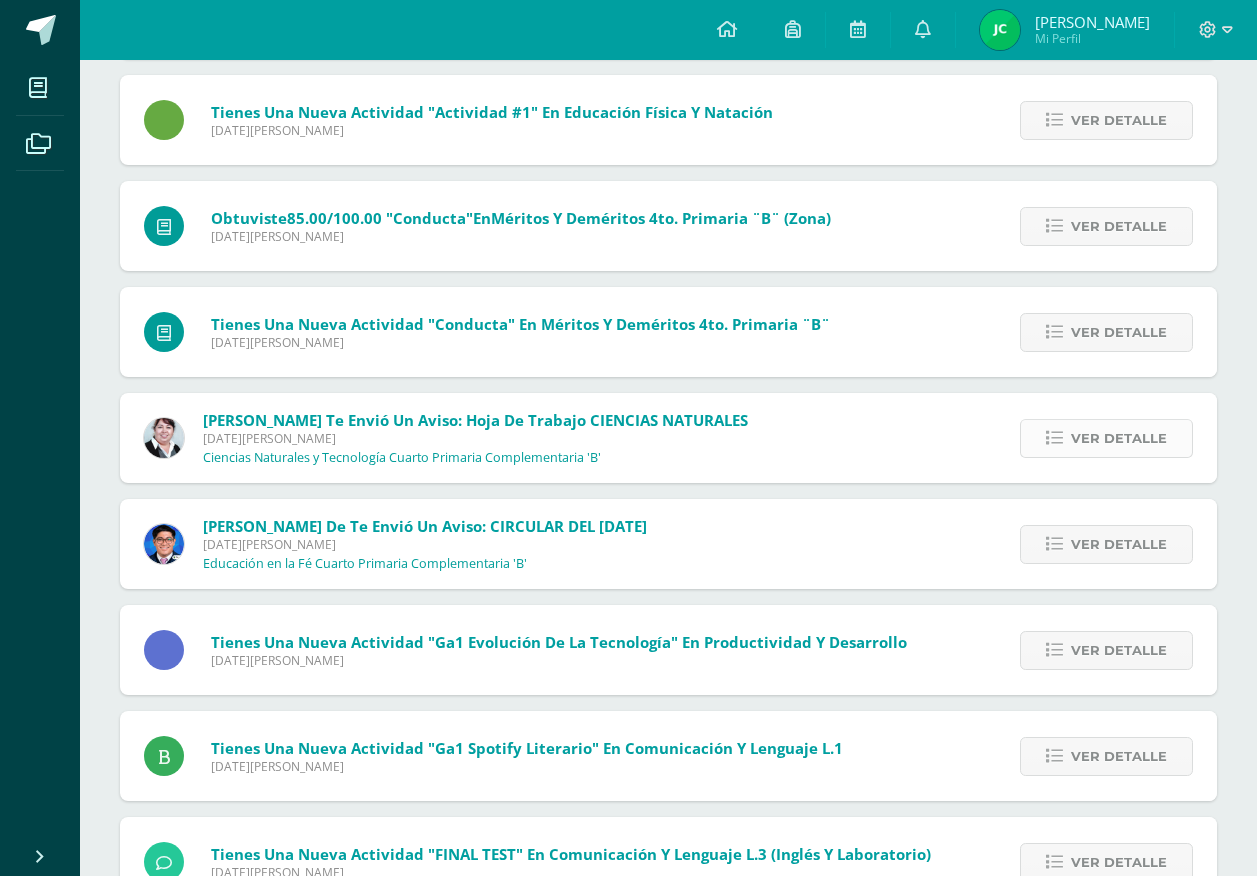 click on "Ver detalle" at bounding box center [1119, 438] 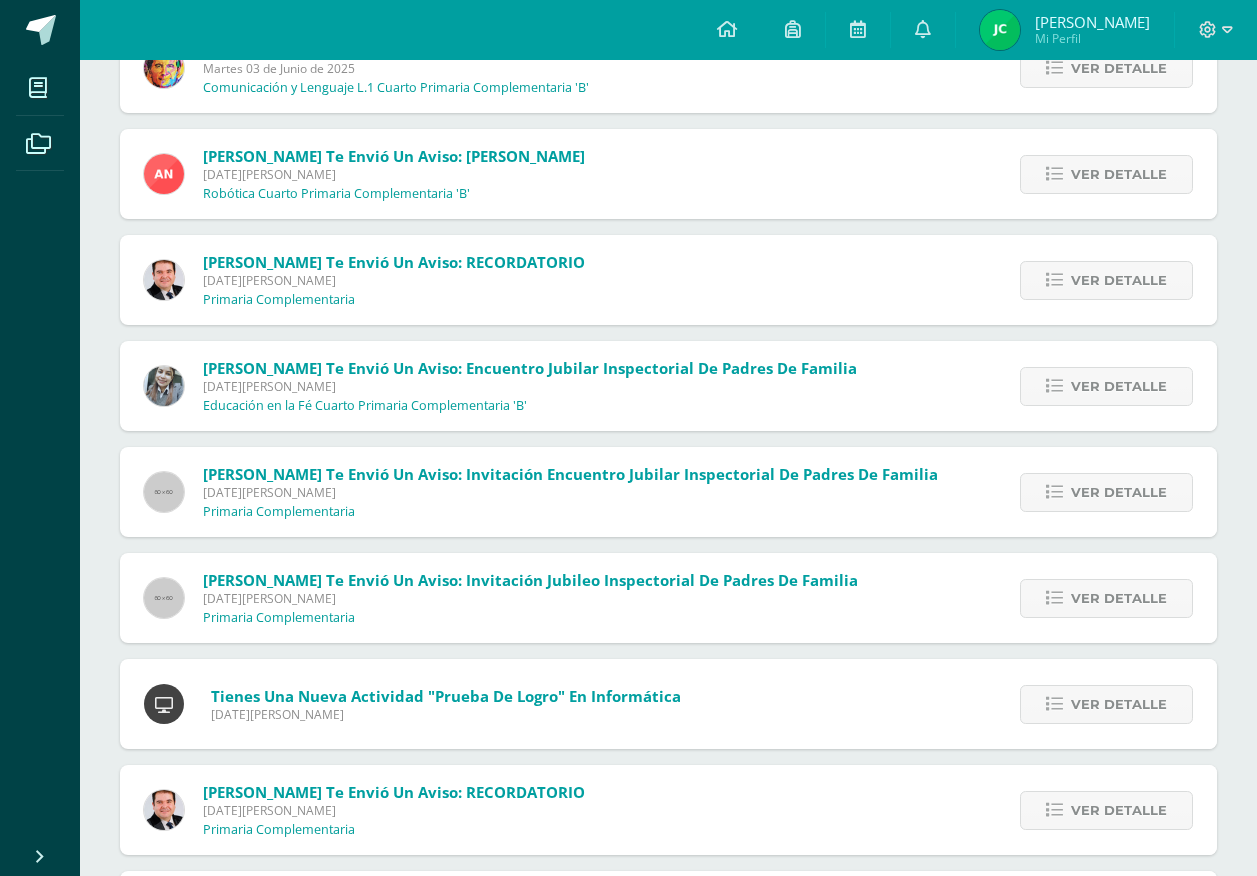 scroll, scrollTop: 9173, scrollLeft: 0, axis: vertical 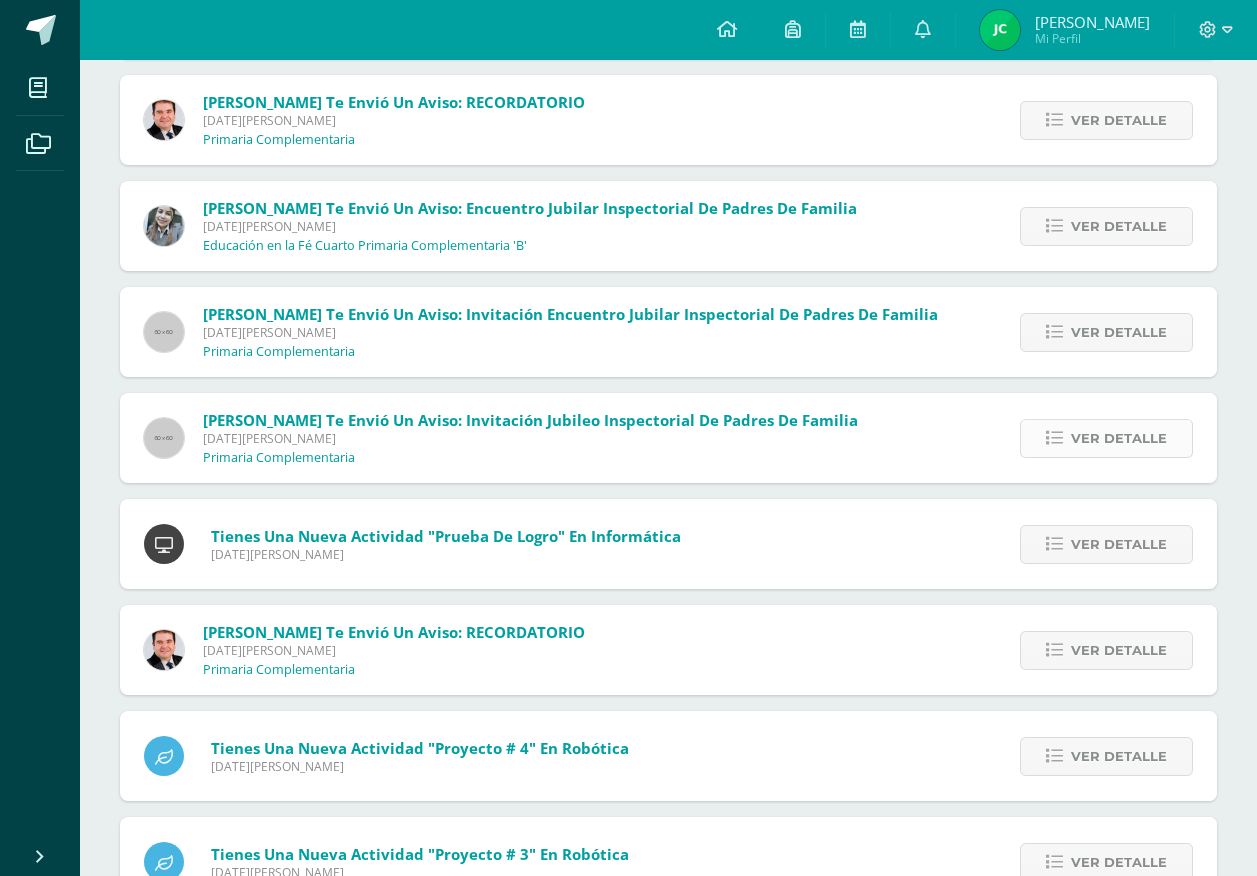 click on "Ver detalle" at bounding box center (1119, 438) 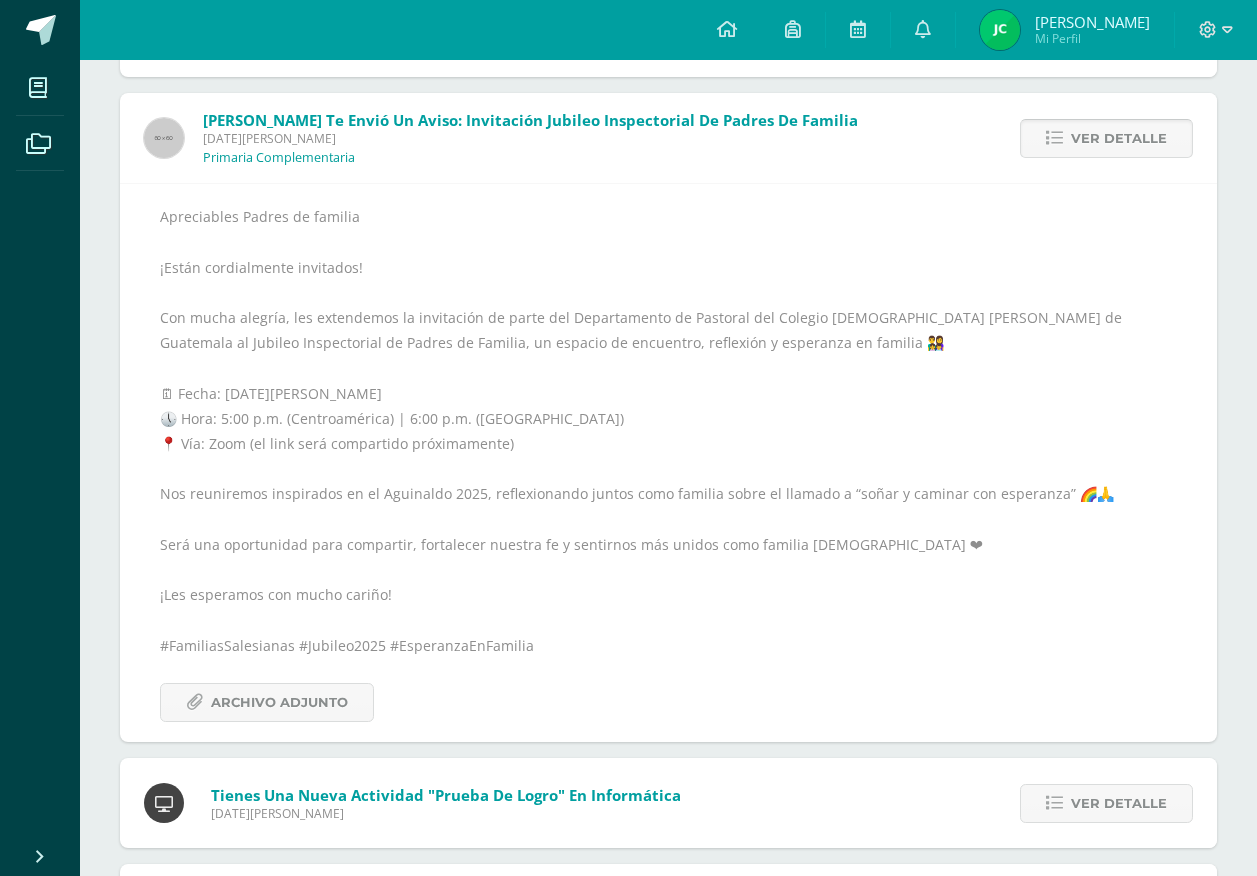 scroll, scrollTop: 9131, scrollLeft: 0, axis: vertical 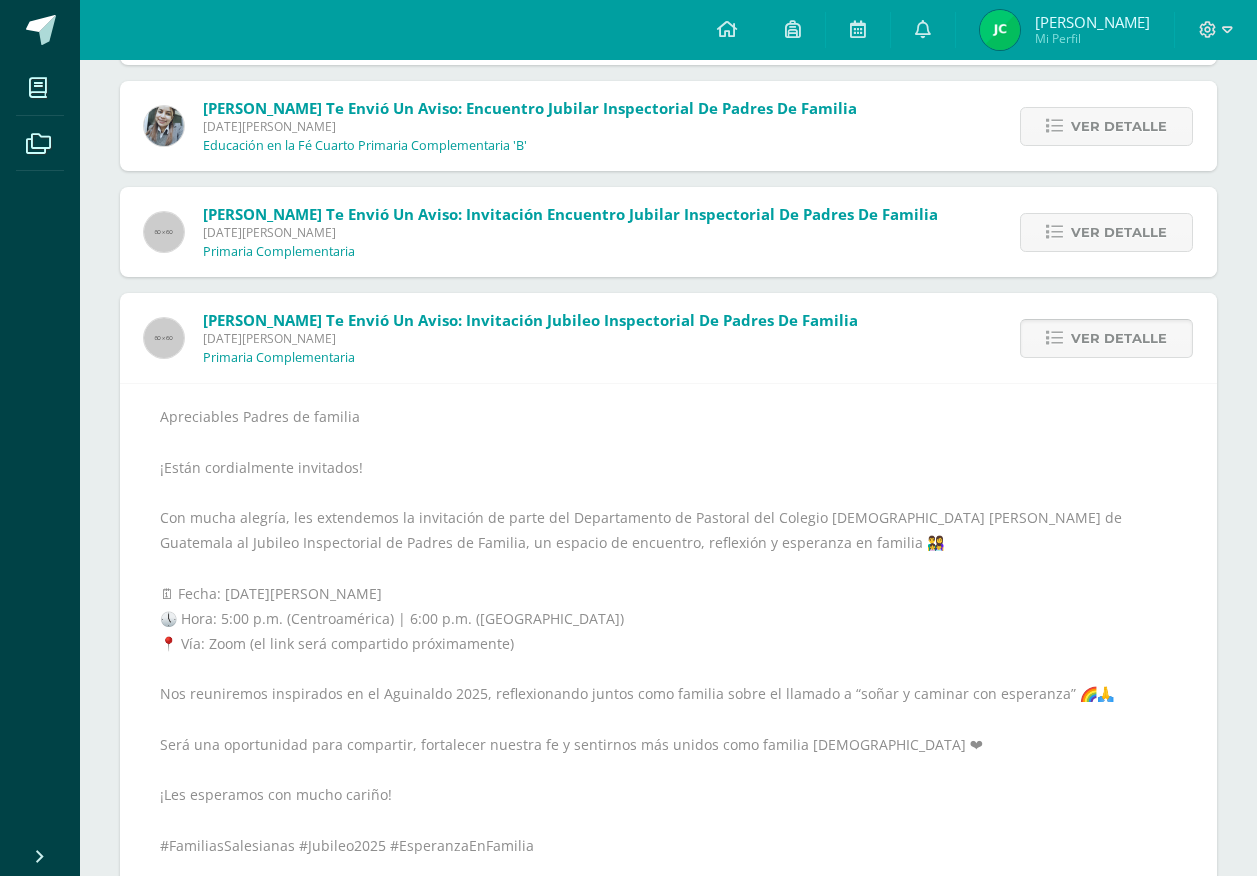 click on "Ver detalle" at bounding box center (1119, 338) 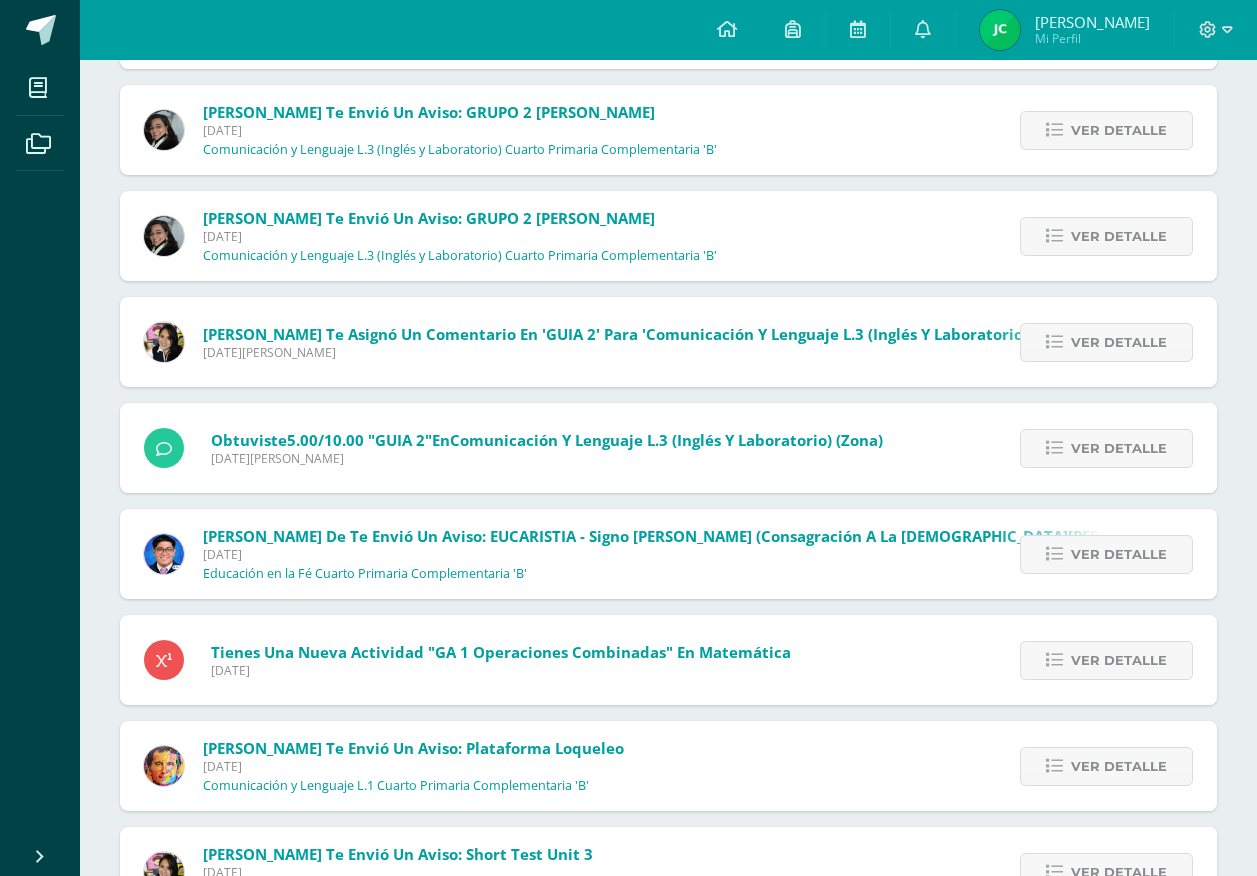 scroll, scrollTop: 1331, scrollLeft: 0, axis: vertical 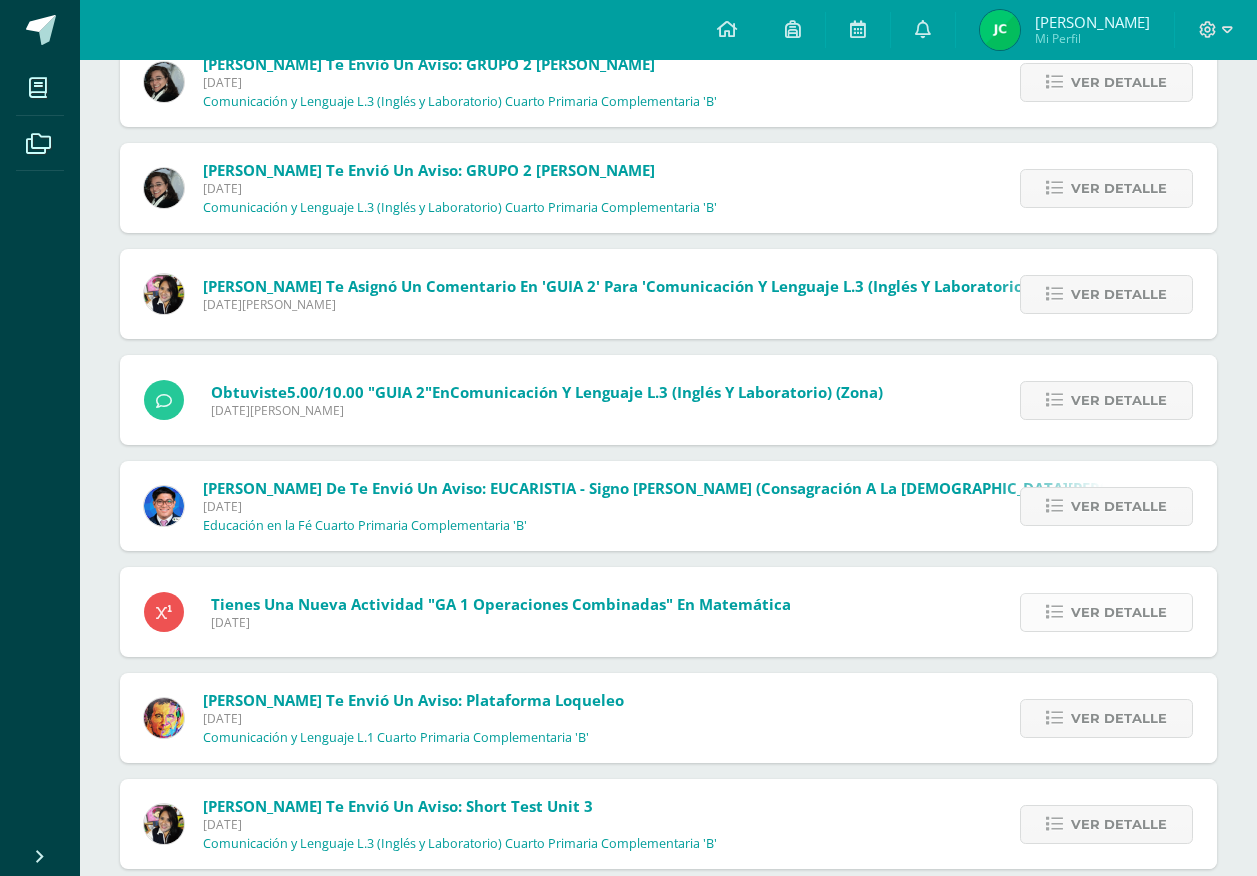click on "Ver detalle" at bounding box center (1119, 612) 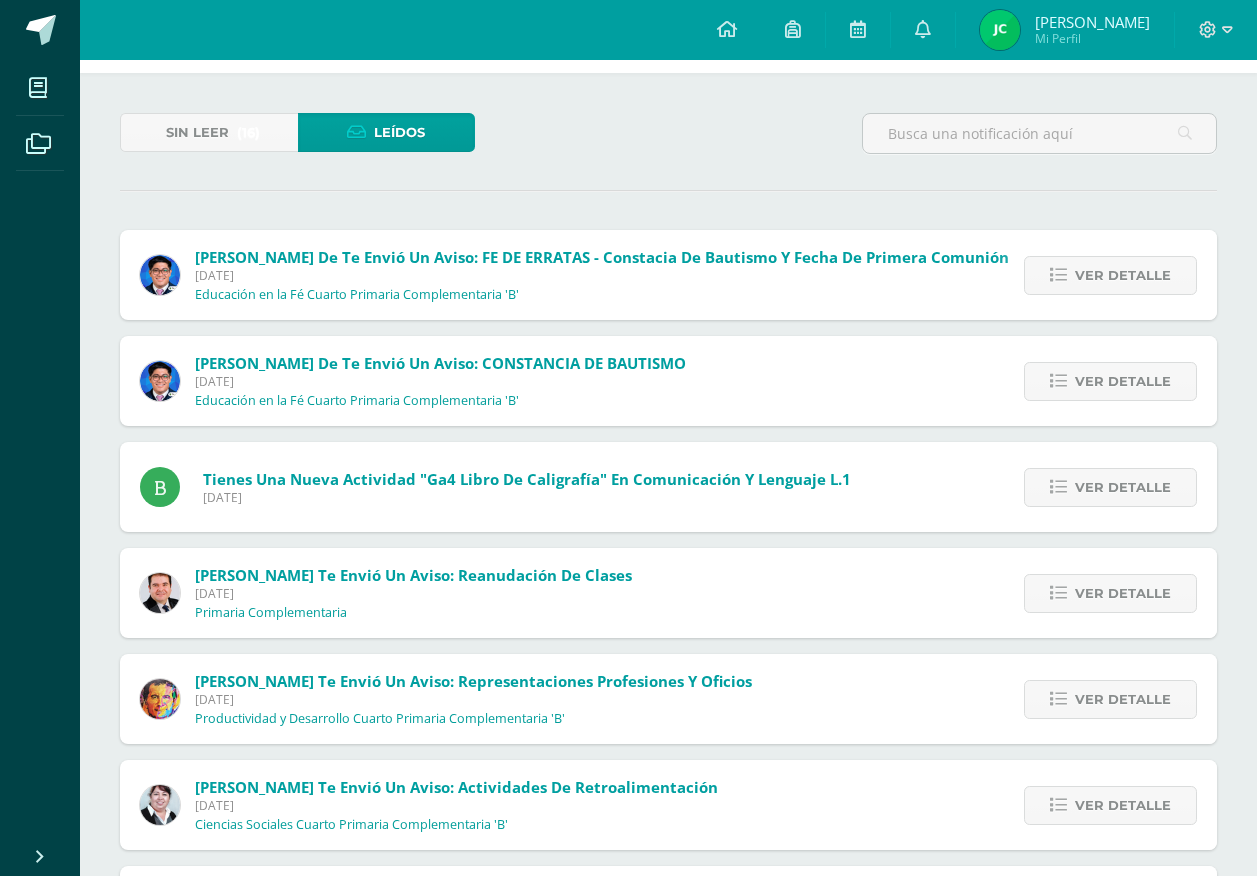 scroll, scrollTop: 0, scrollLeft: 0, axis: both 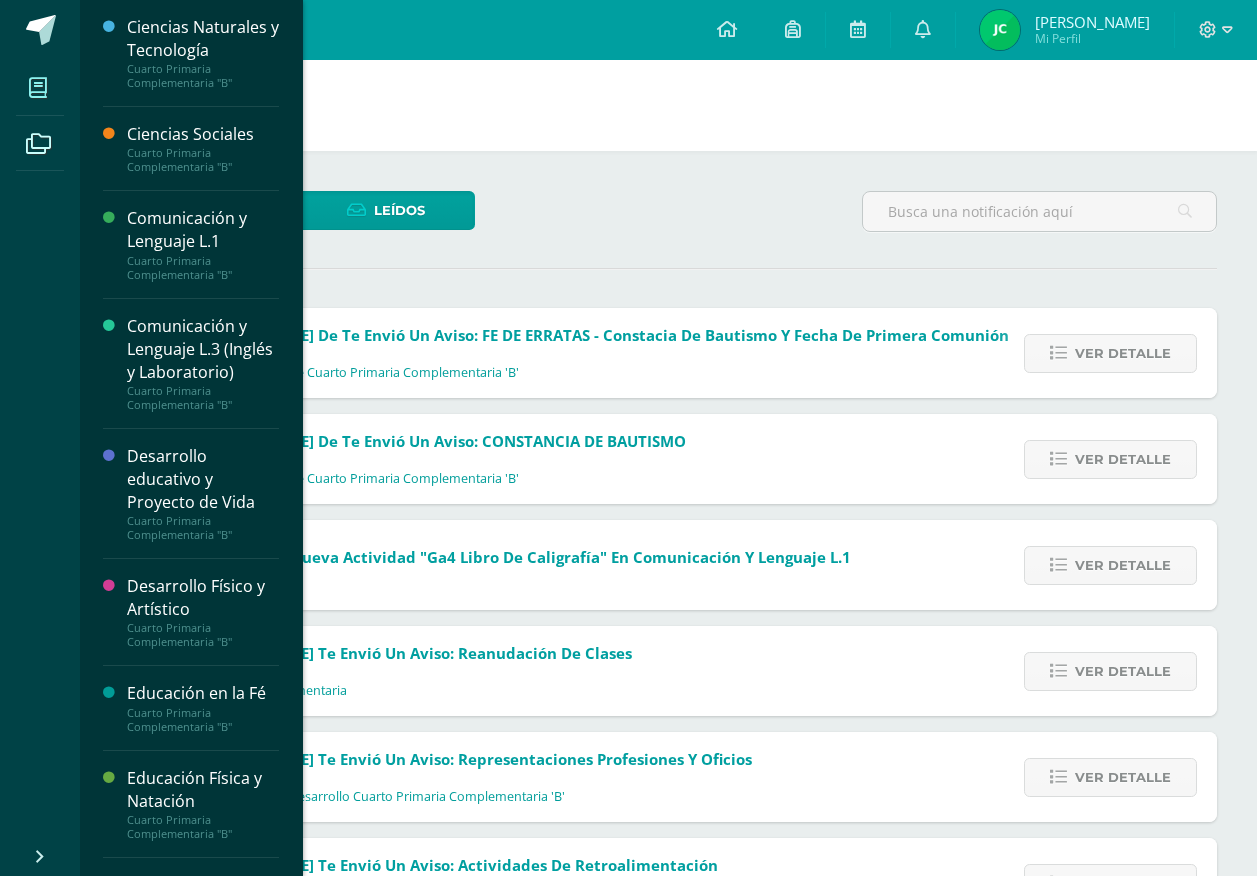 click at bounding box center [38, 88] 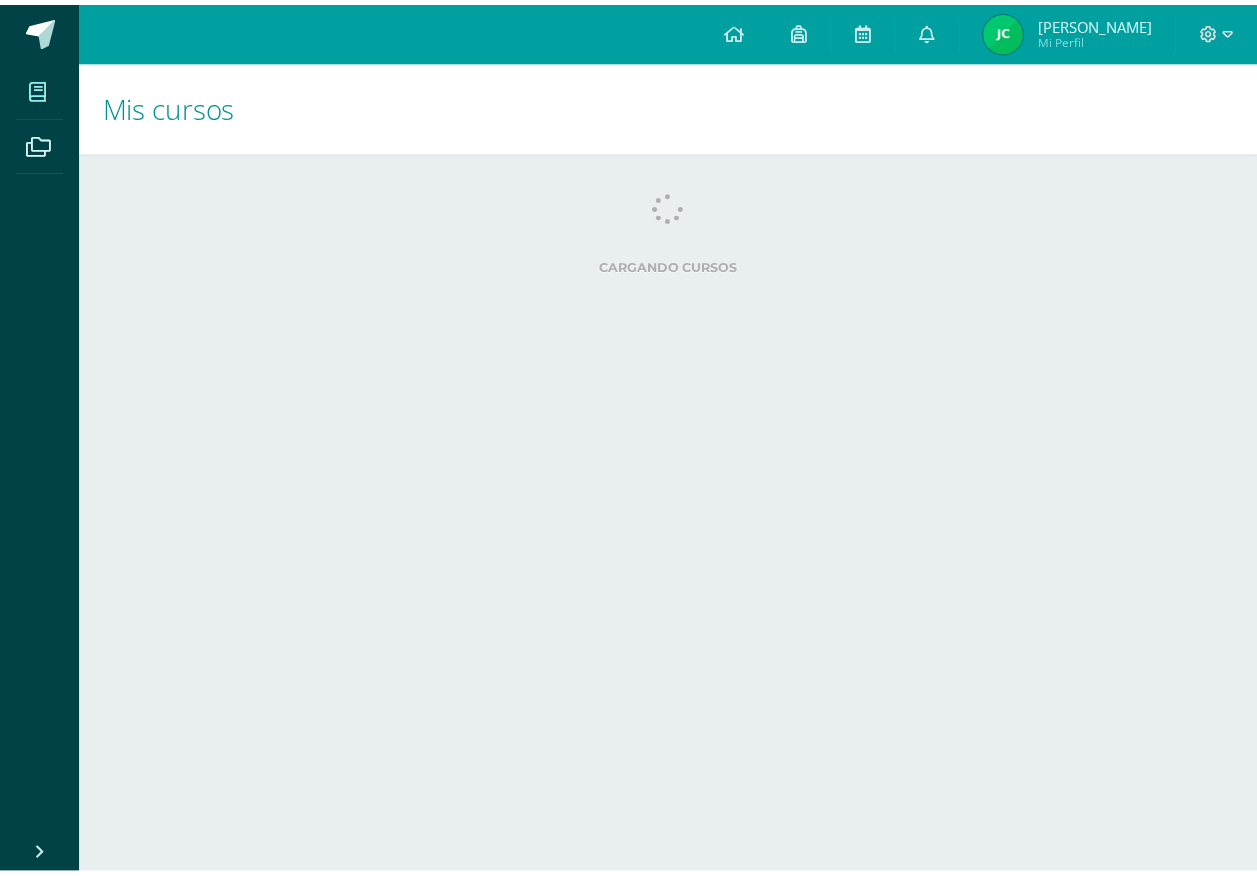 scroll, scrollTop: 0, scrollLeft: 0, axis: both 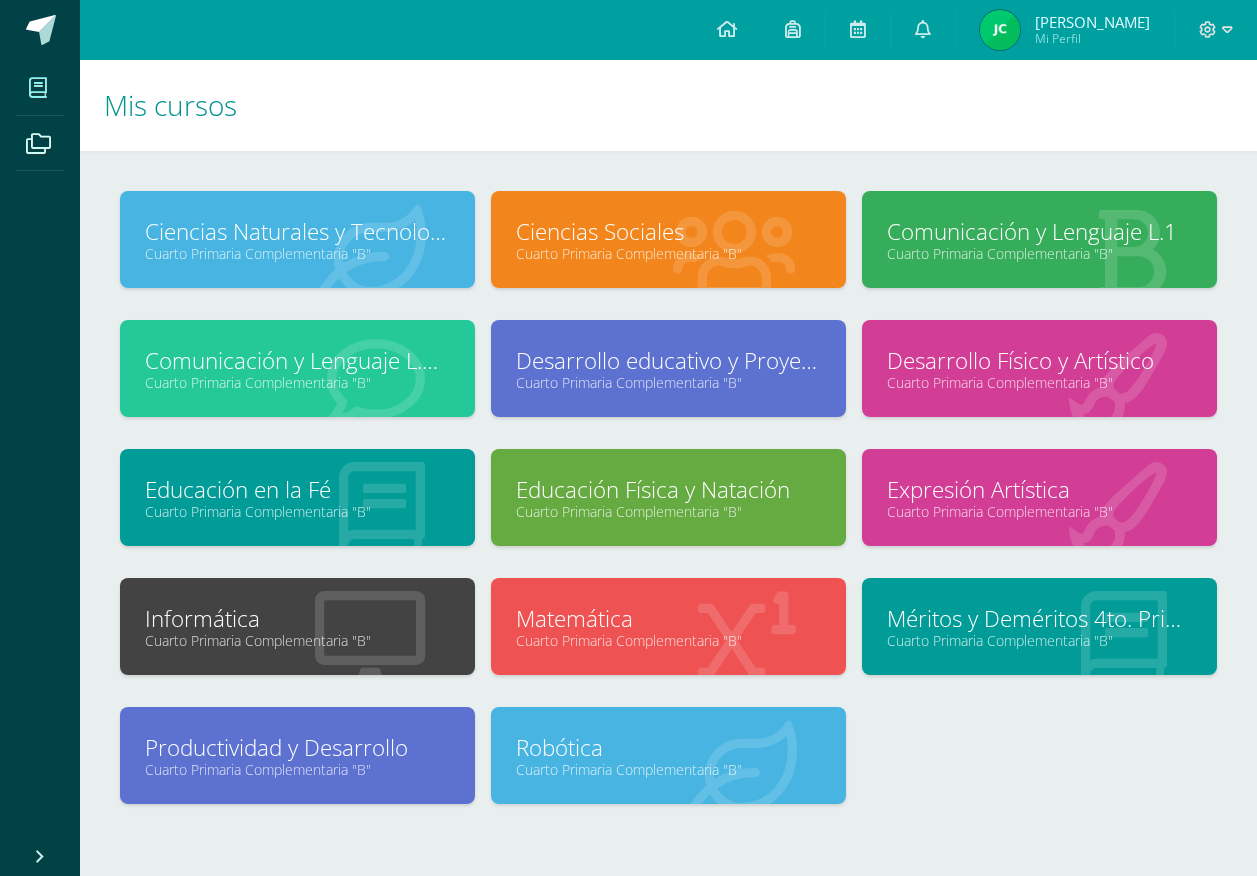click on "Cuarto Primaria Complementaria "B"" at bounding box center (668, 640) 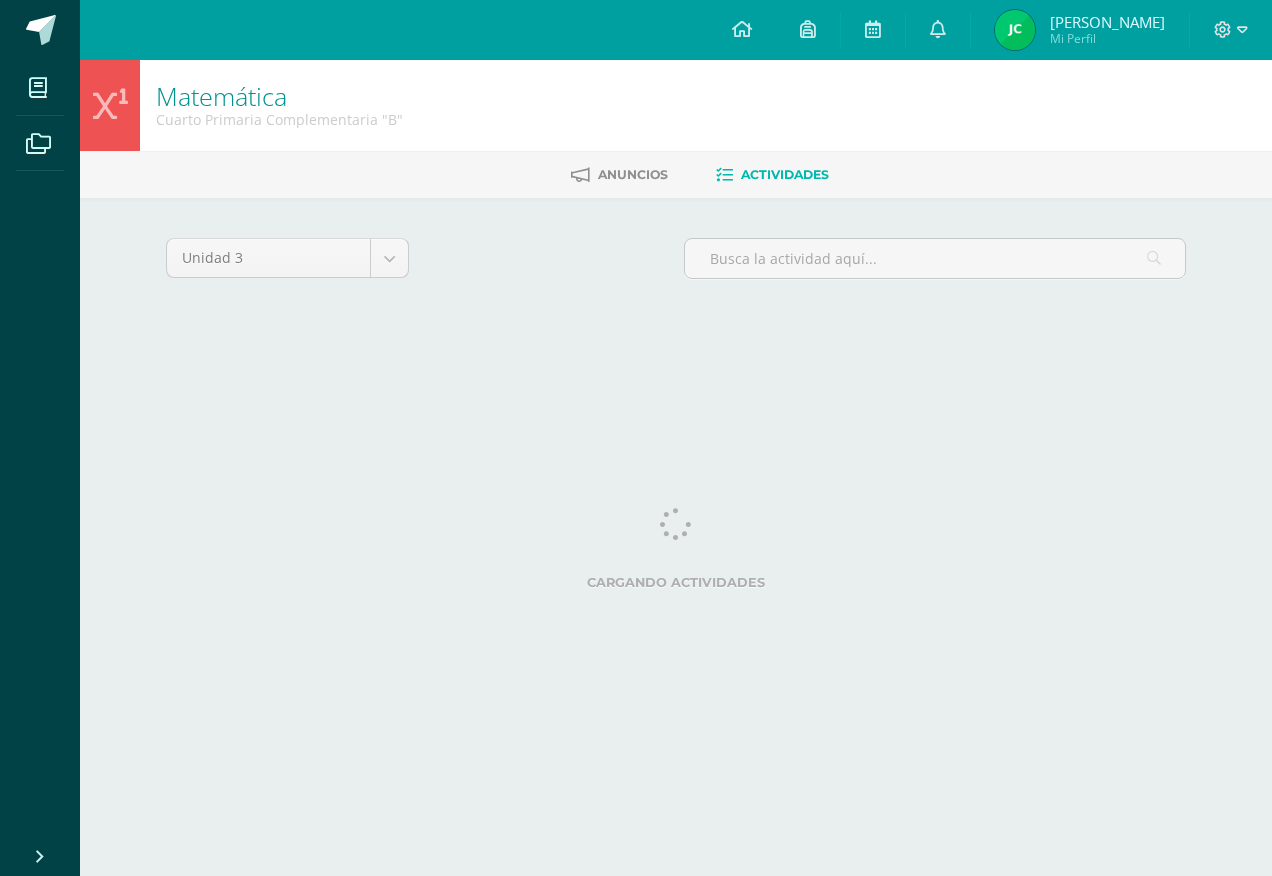 scroll, scrollTop: 0, scrollLeft: 0, axis: both 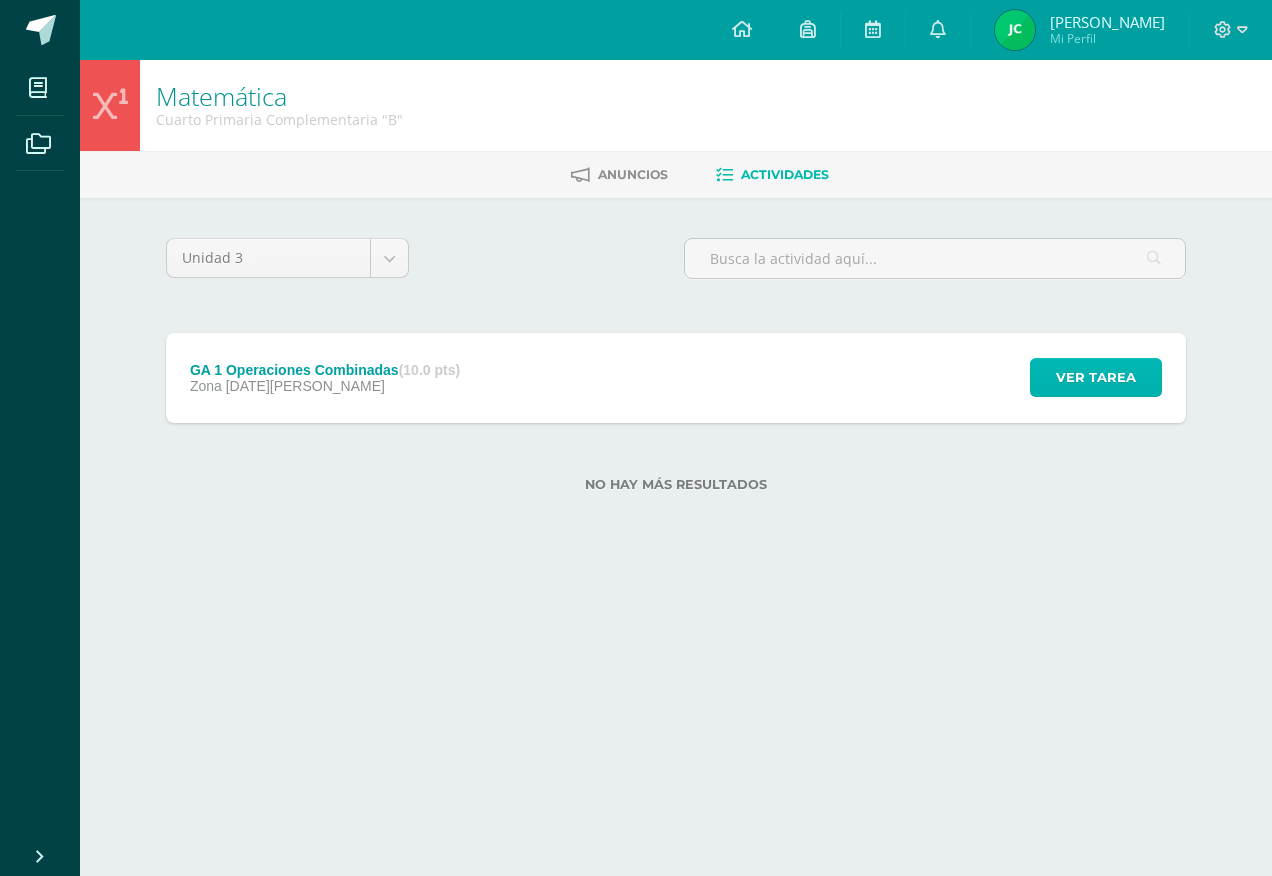 click on "Ver tarea" at bounding box center (1096, 377) 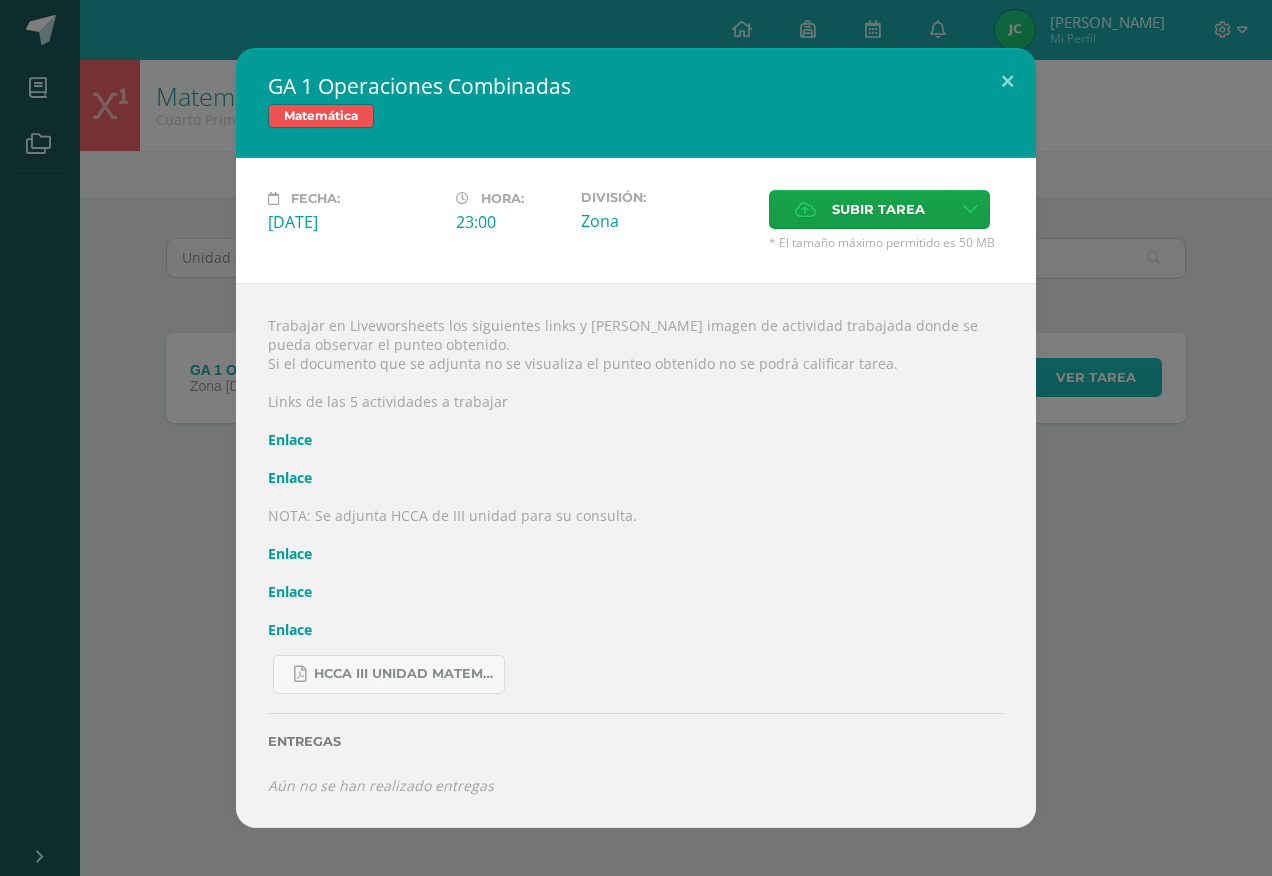 type 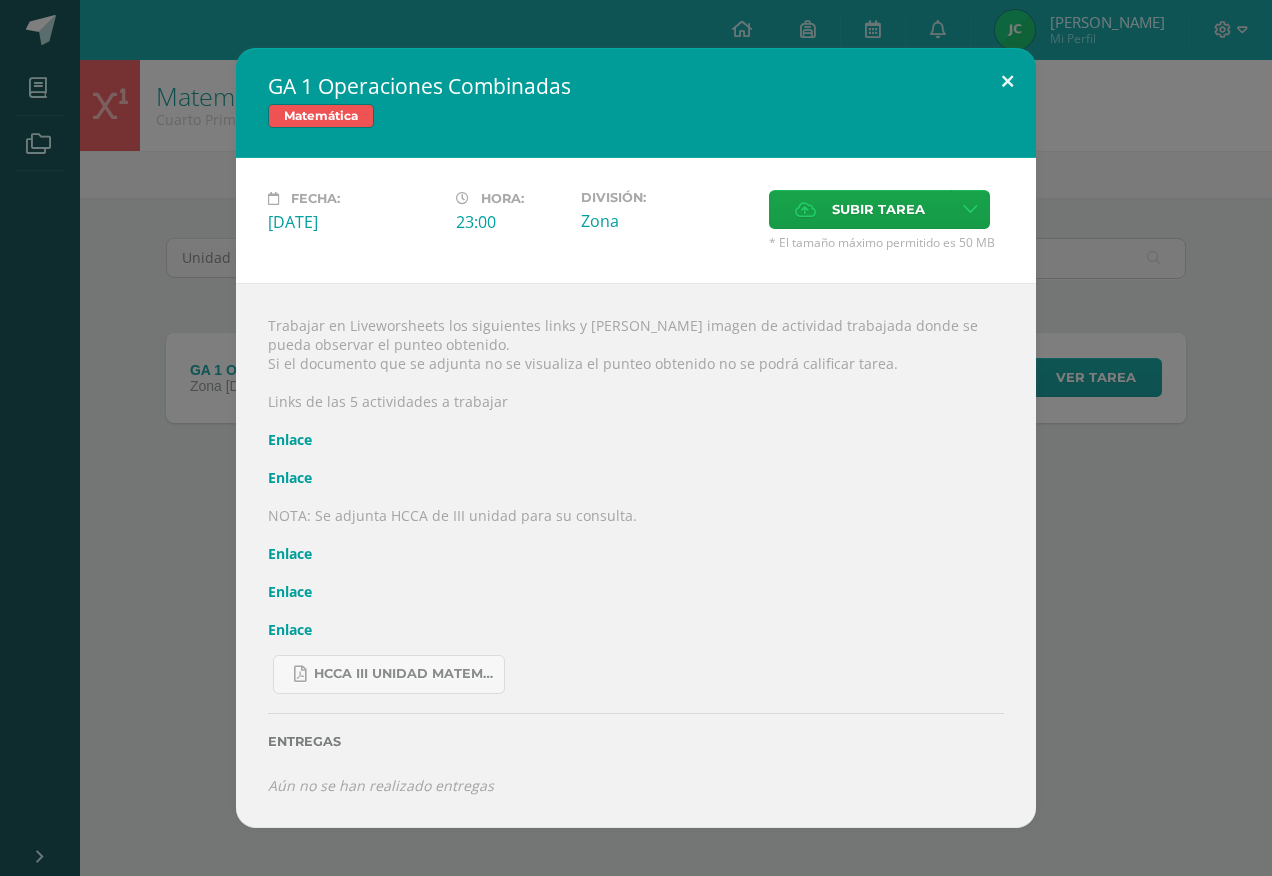click at bounding box center [1007, 82] 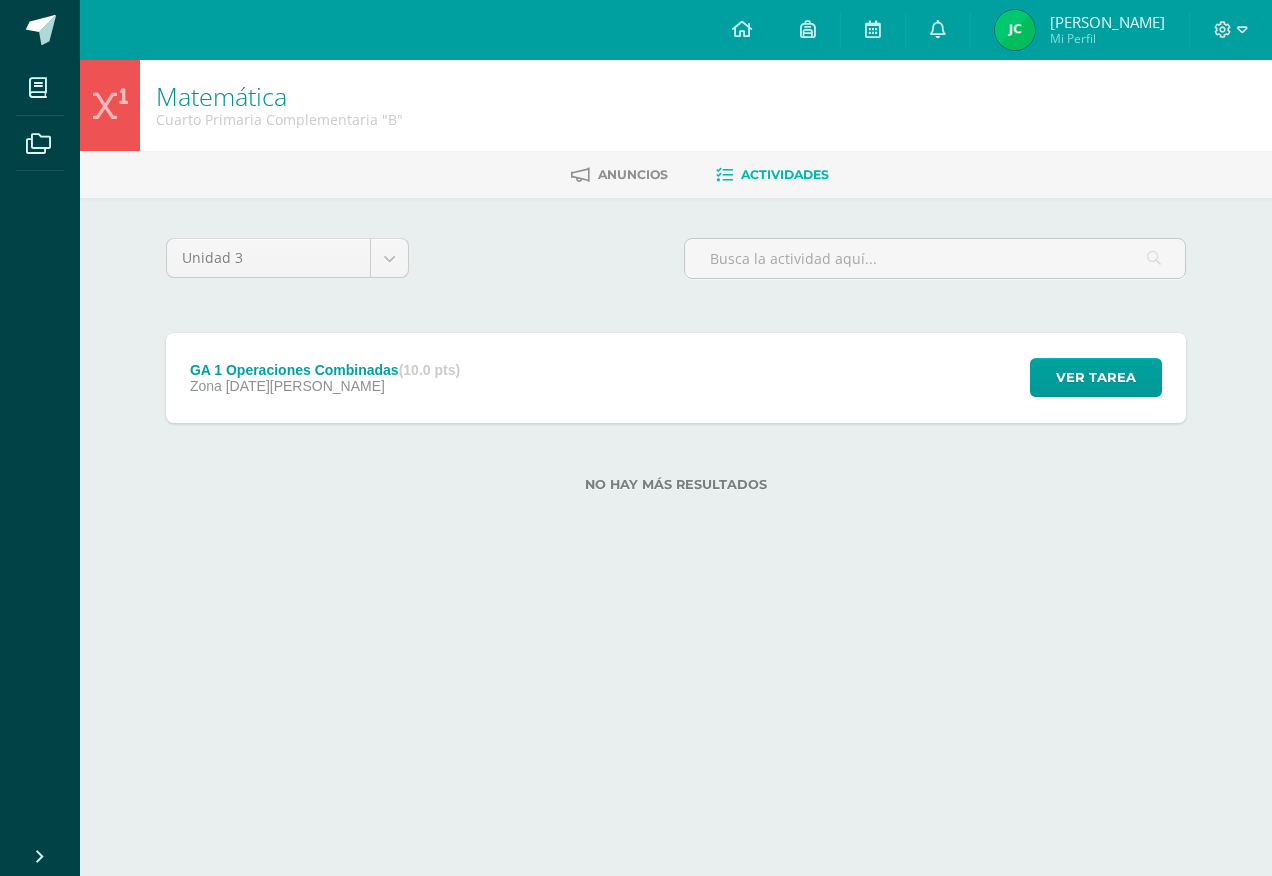 click on "GA 1 Operaciones Combinadas  (10.0 pts)
Zona
[DATE]
Ver tarea
GA 1 Operaciones Combinadas
Matemática
Fecha:
[DATE][PERSON_NAME]:" at bounding box center (676, 378) 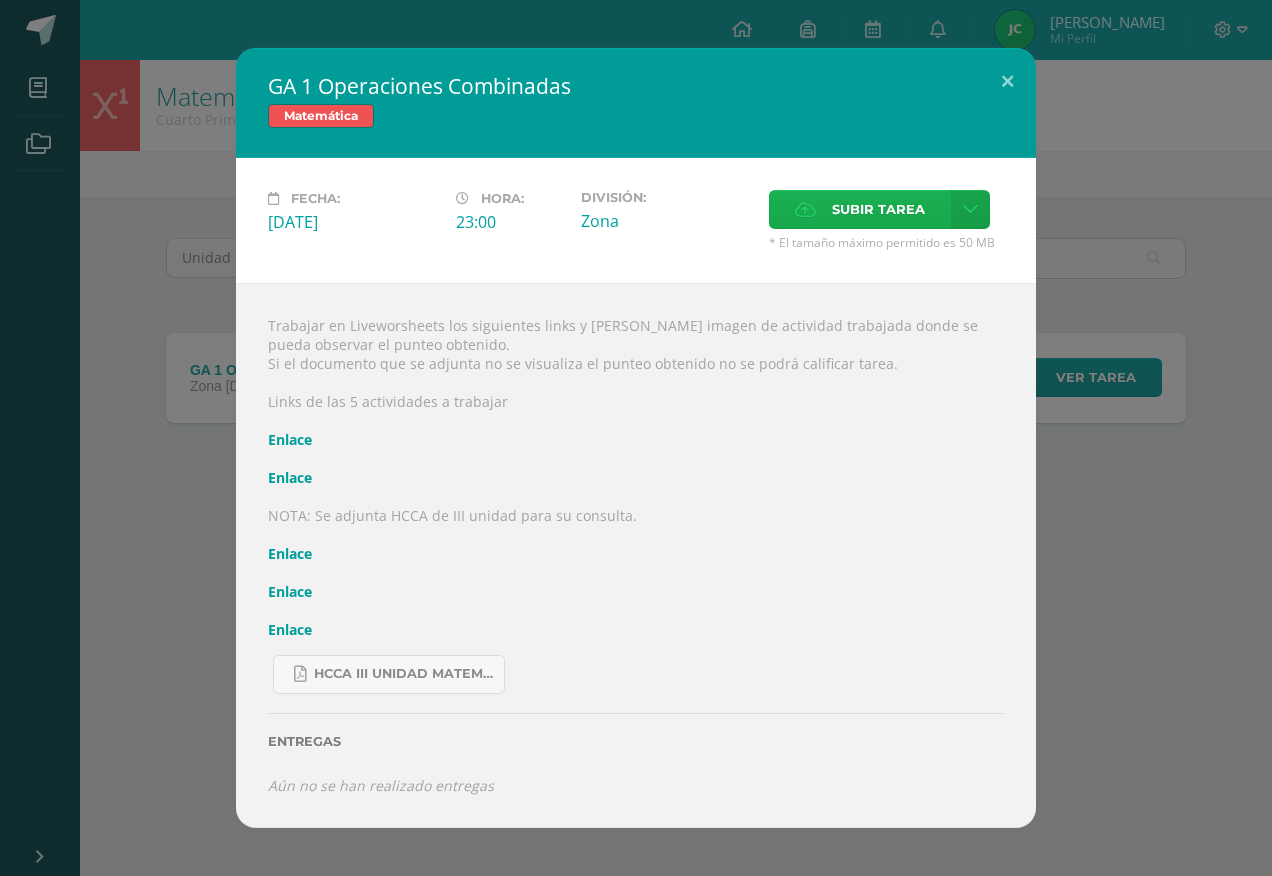 click on "Subir tarea" at bounding box center (878, 209) 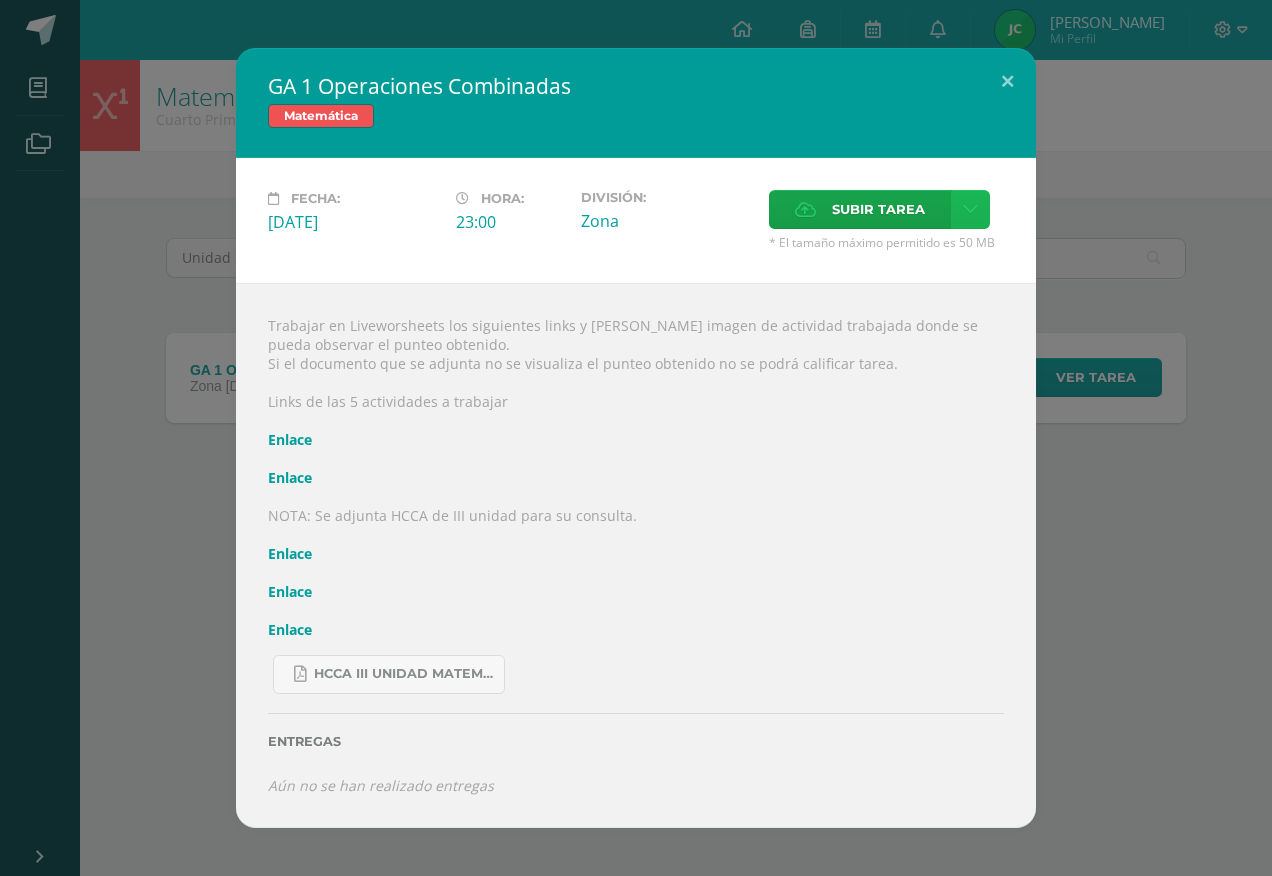 click at bounding box center [970, 209] 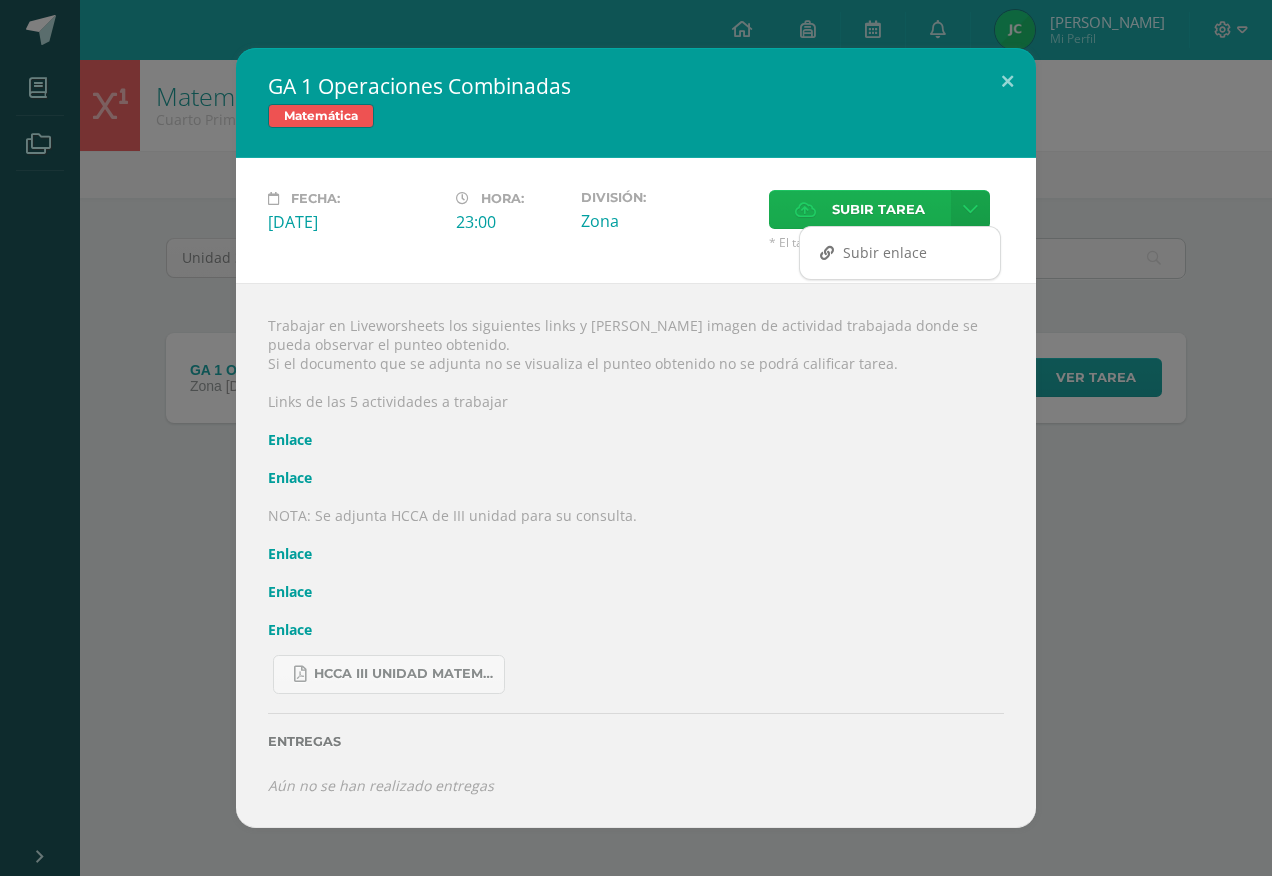 click on "Subir tarea" at bounding box center [878, 209] 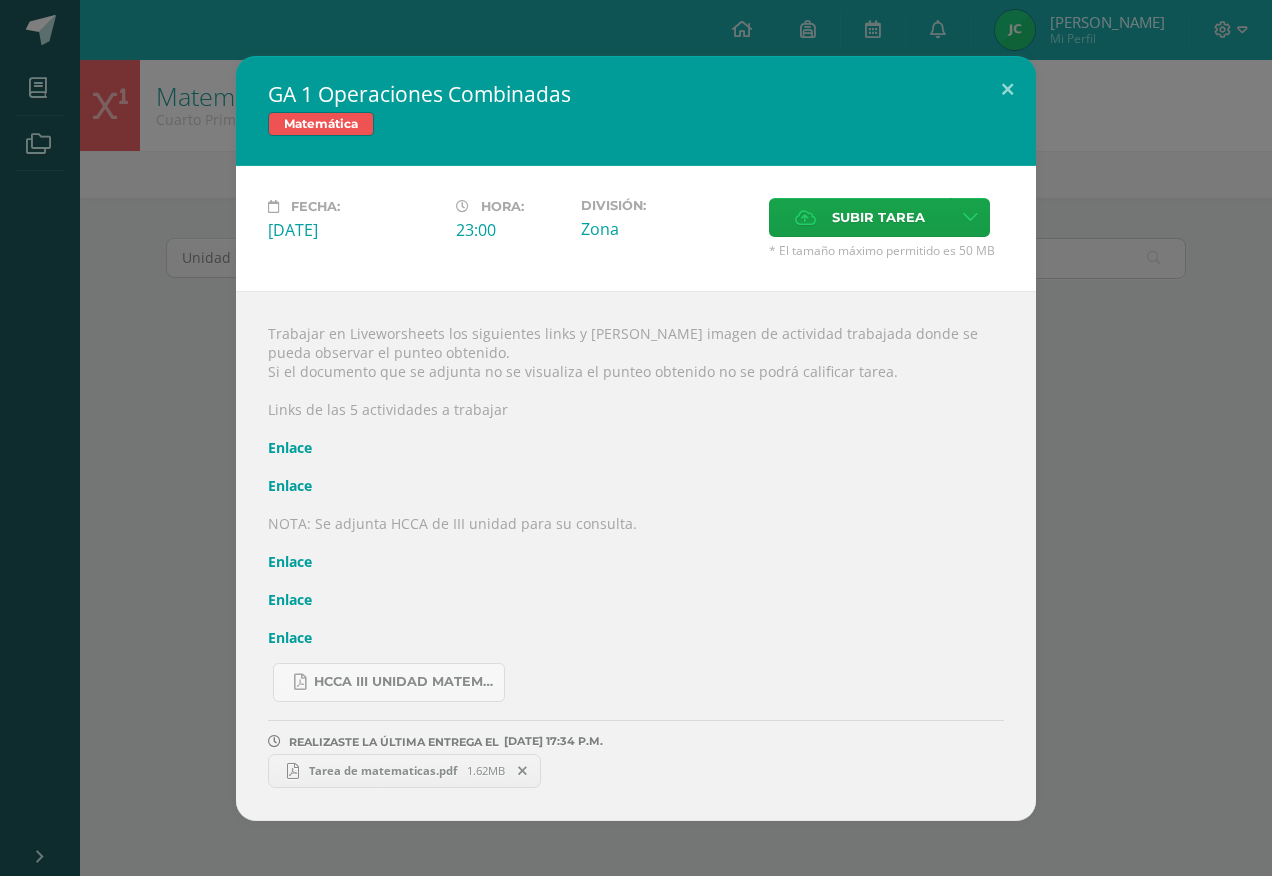 click on "Tarea de matematicas.pdf
1.62MB" at bounding box center (404, 771) 